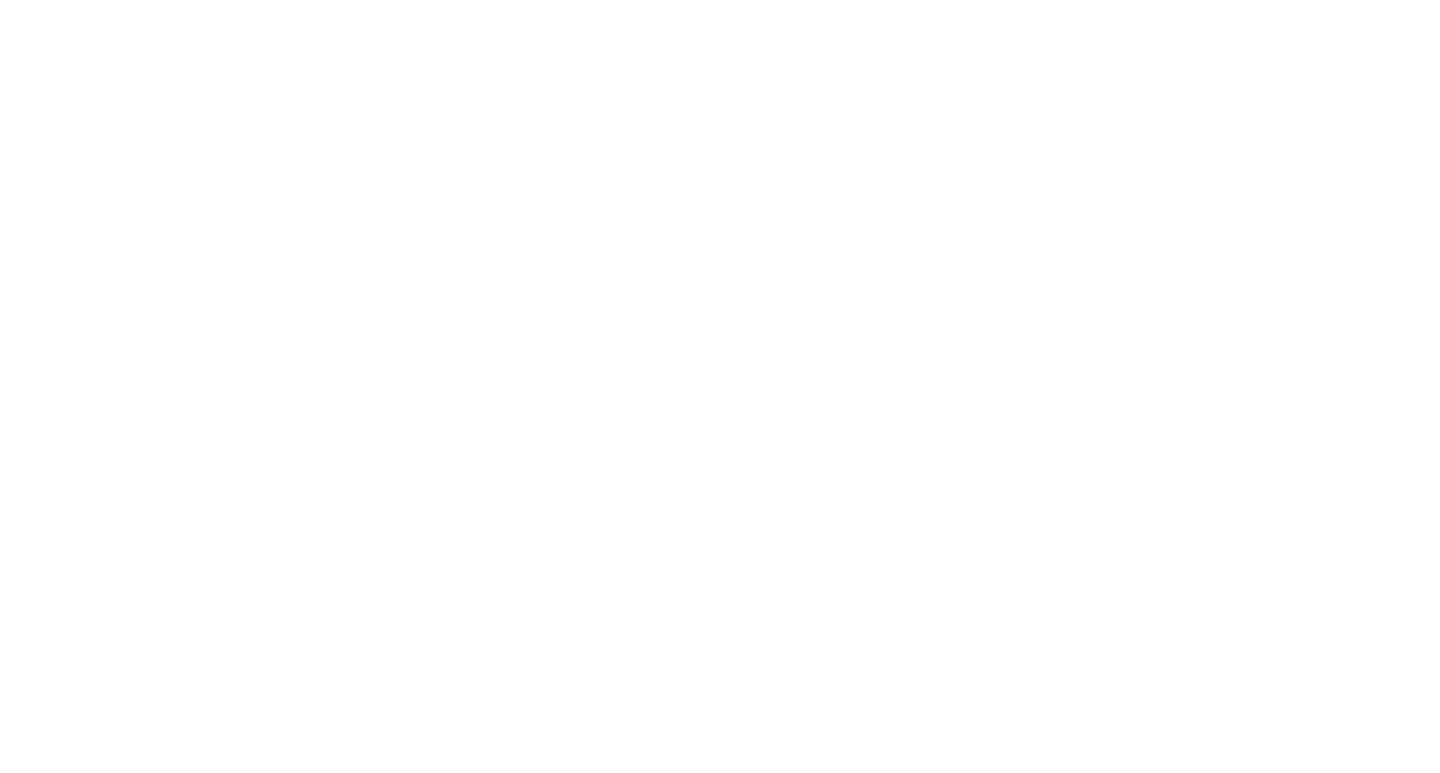 scroll, scrollTop: 0, scrollLeft: 0, axis: both 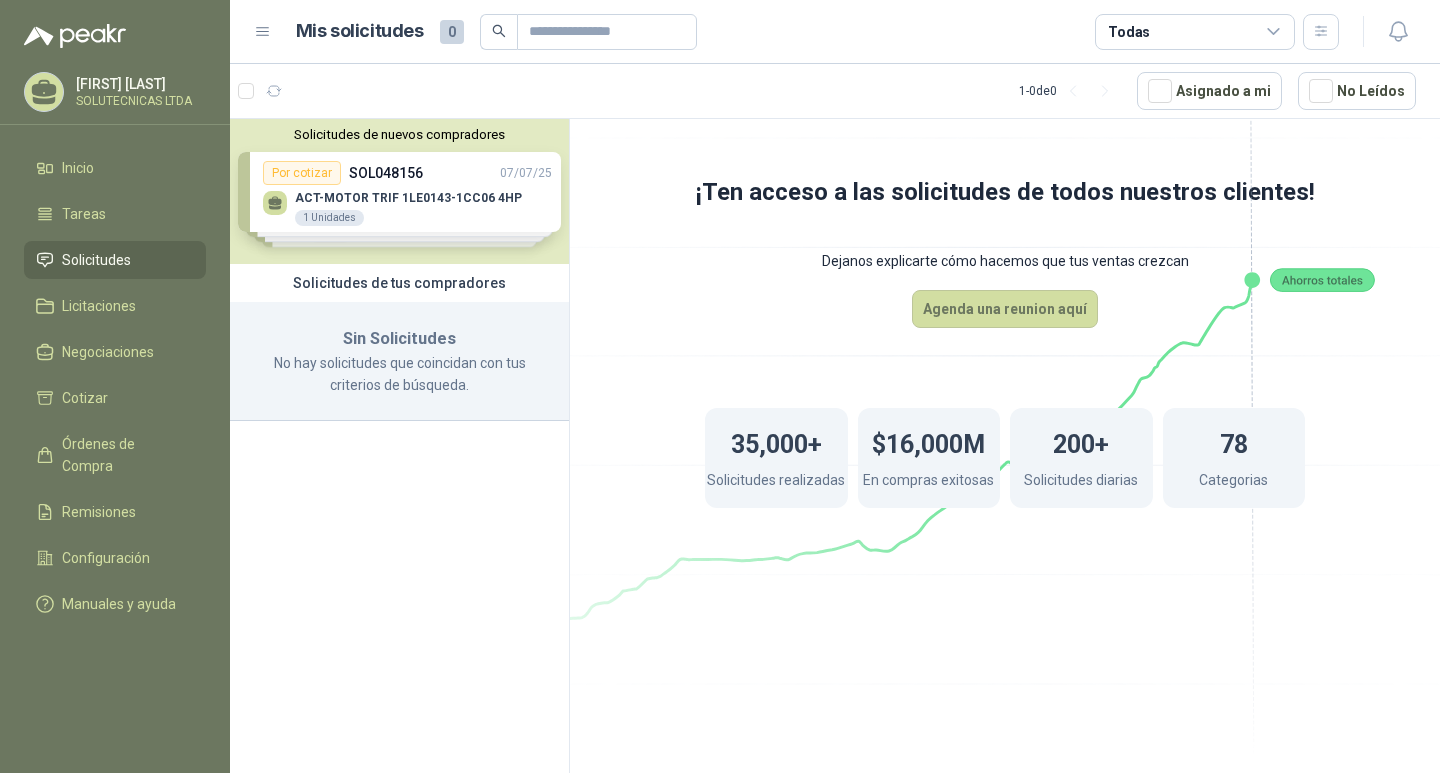 click on "Solicitudes de nuevos compradores Por cotizar SOL048156 [DATE]   ACT-MOTOR TRIF 1LE0143-1CC06 4HP 1   Unidades Por cotizar SOL048157 [DATE]   ACT- MOTOR 3.6HP/1150RPM/220V TRIFASICO 1   Unidades Por cotizar SOL048153 [DATE]   LAMINA HIERRO 3/4" 4 X 8                 1   UND  Por cotizar SOL048151 [DATE]   LAMINA HIERRO 1" 4 X 8                   1   UND  ¿Quieres recibir  cientos de solicitudes de compra  como estas todos los días? Agenda una reunión" at bounding box center [399, 191] 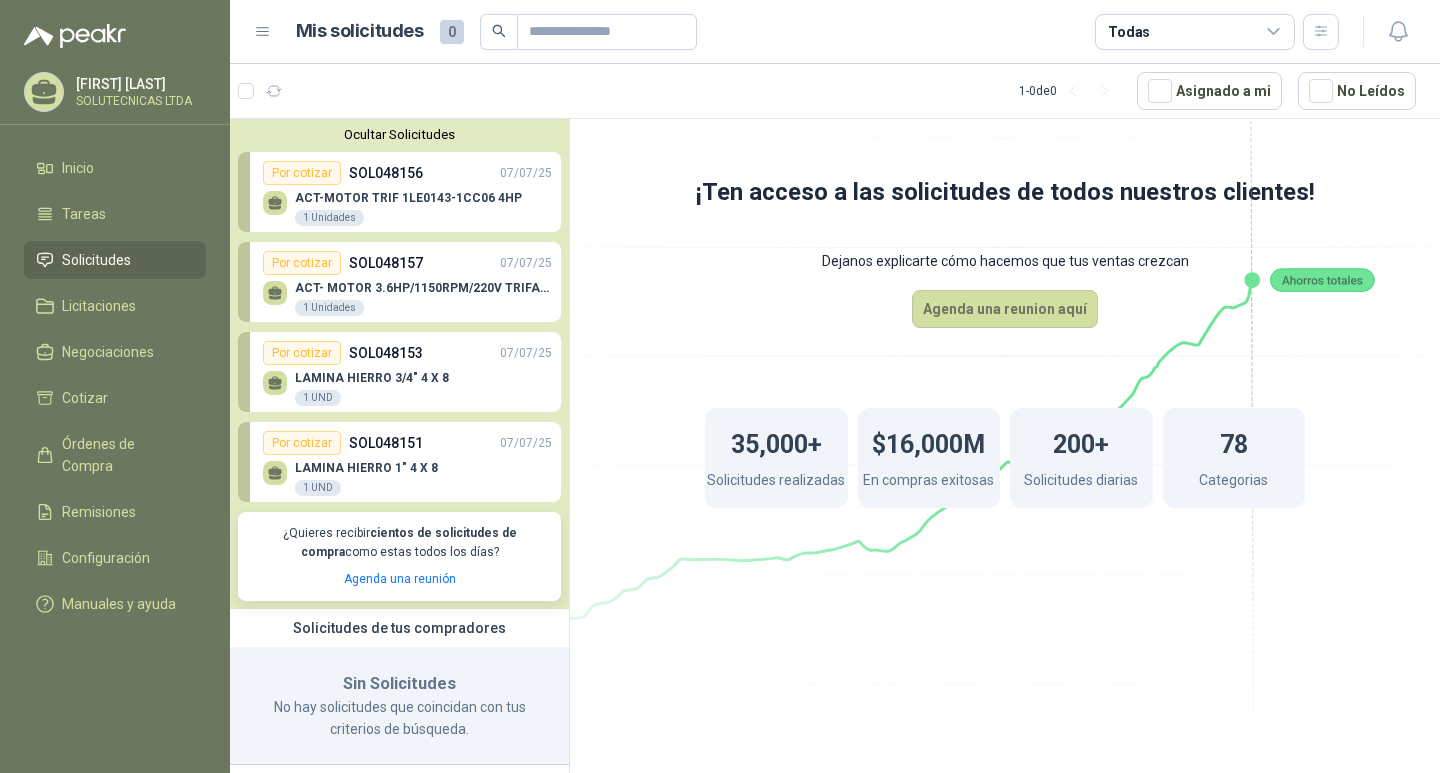 click on "Por cotizar SOL048151 [DATE]" at bounding box center [407, 443] 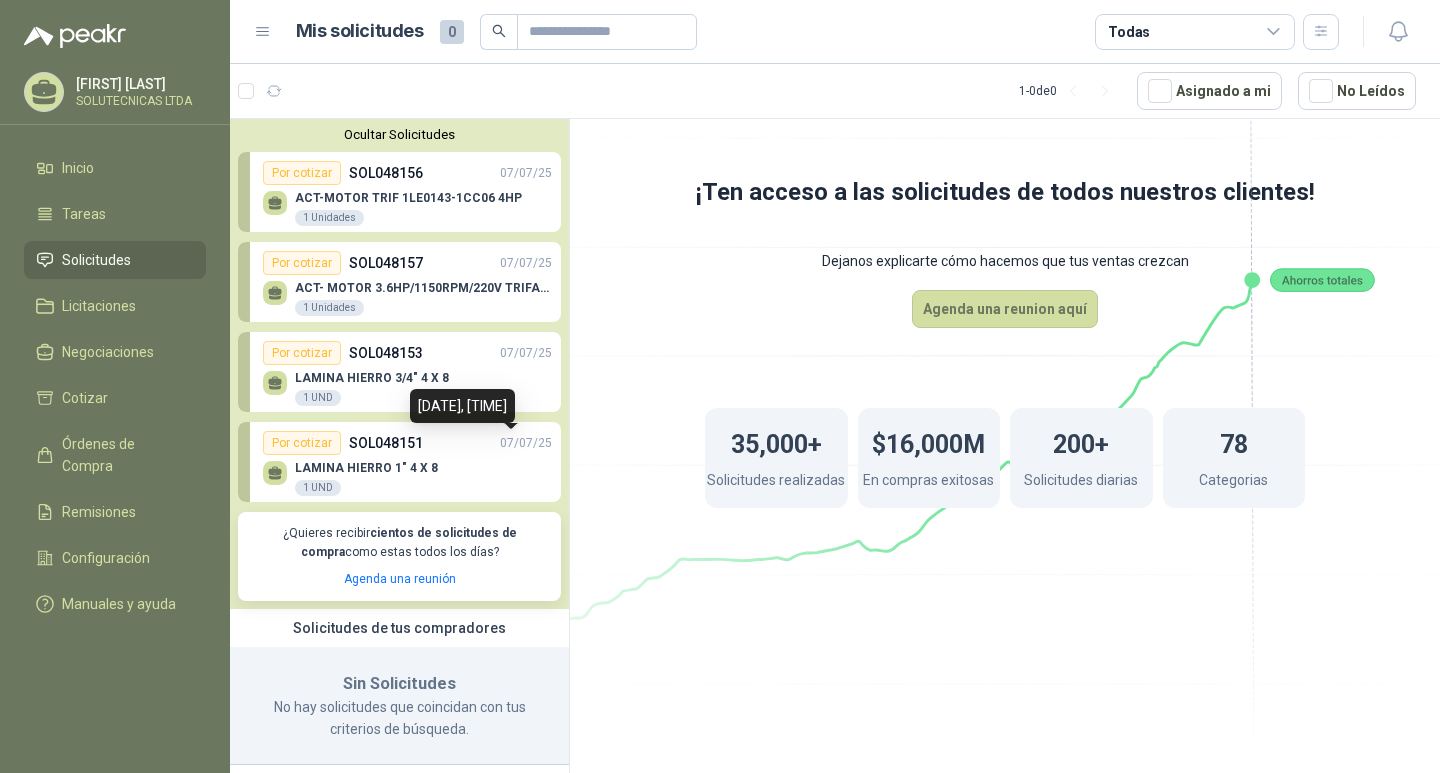 click on "07/07/25" at bounding box center (526, 443) 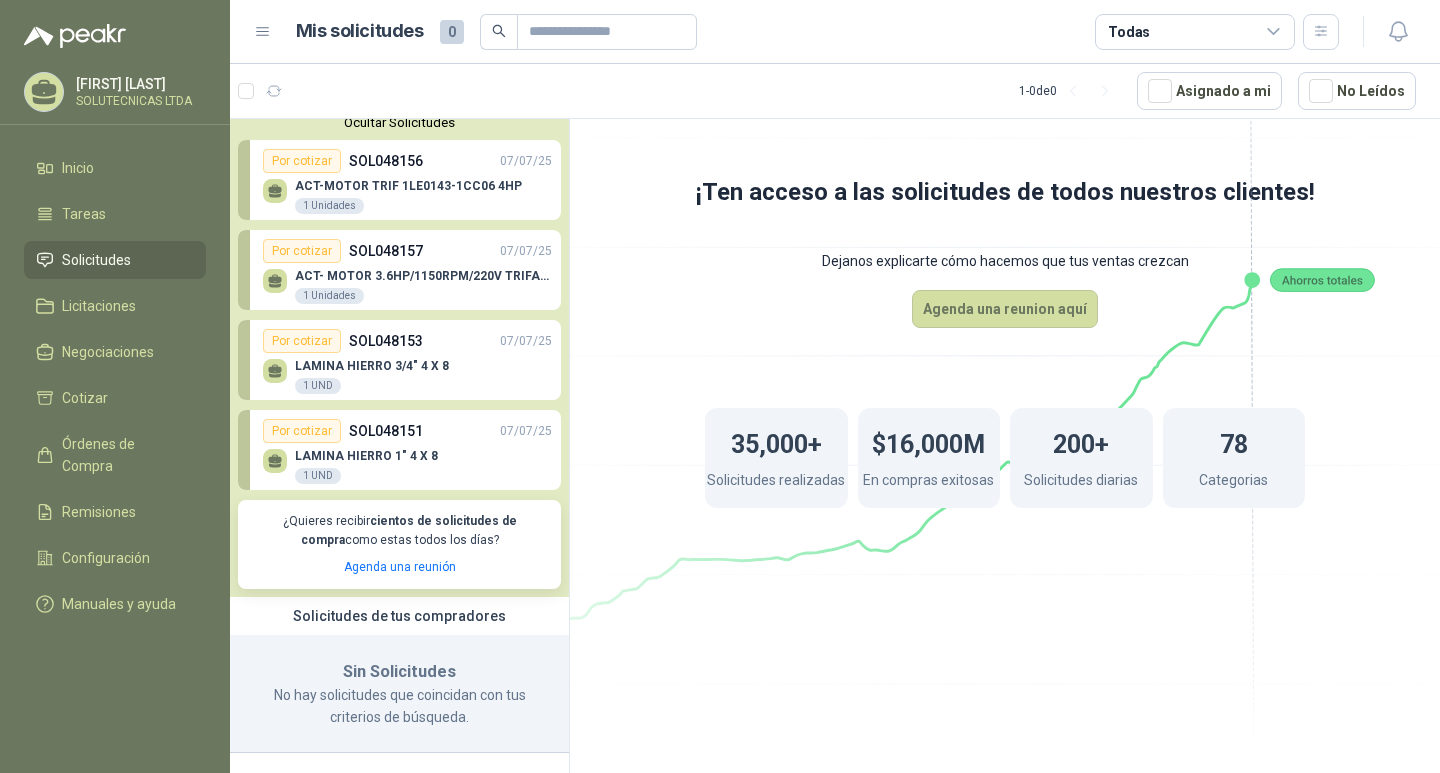 scroll, scrollTop: 14, scrollLeft: 0, axis: vertical 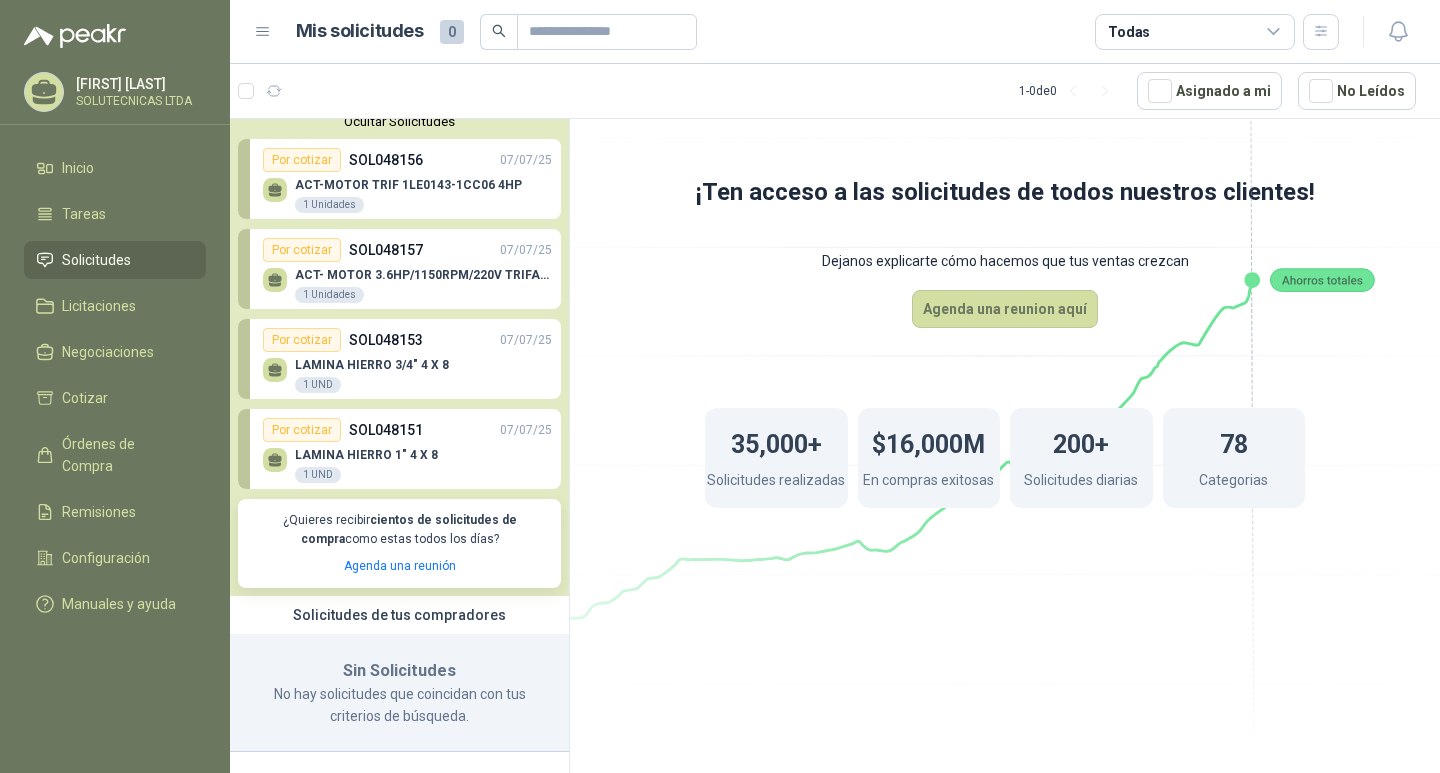 click on "LAMINA HIERRO 3/4" 4 X 8                 1   UND" at bounding box center [407, 373] 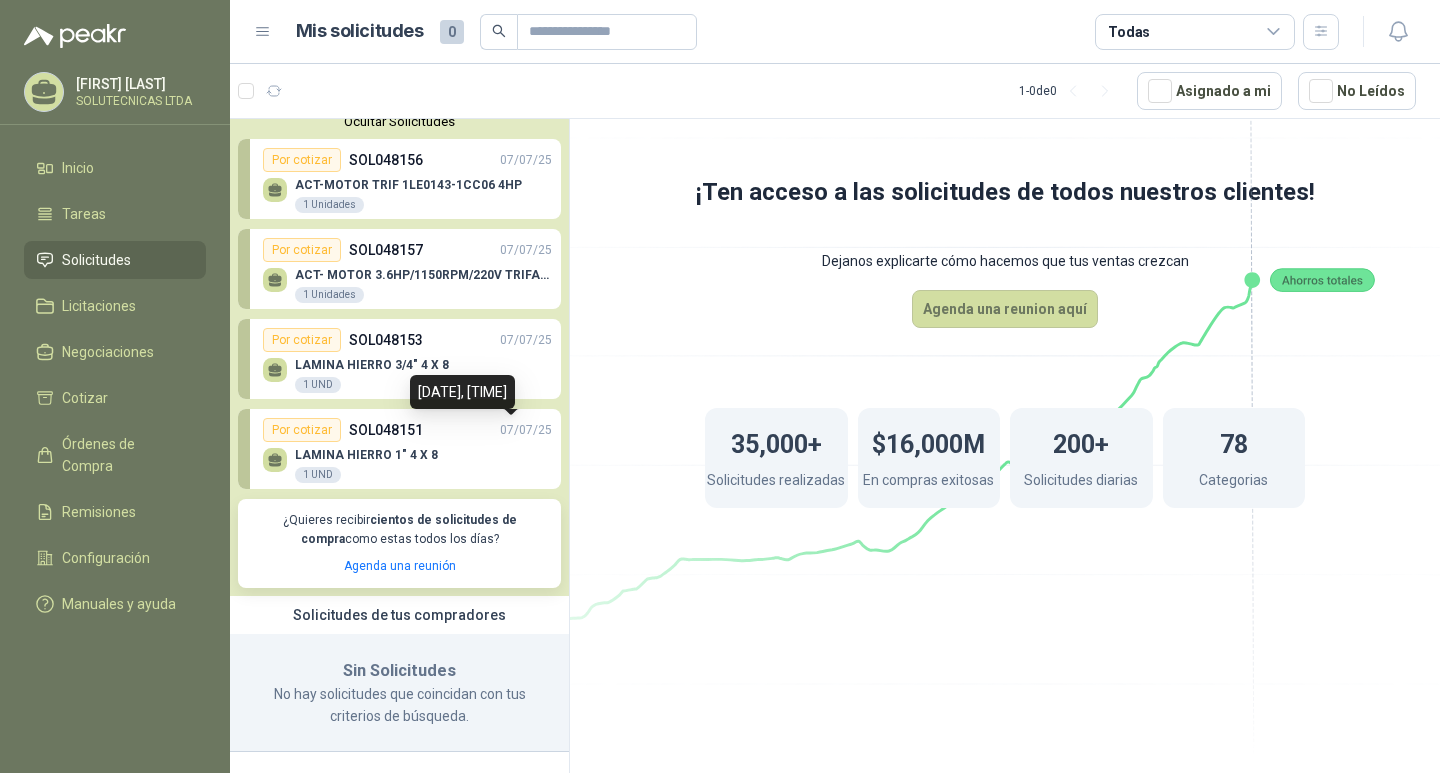 click on "07/07/25" at bounding box center (526, 430) 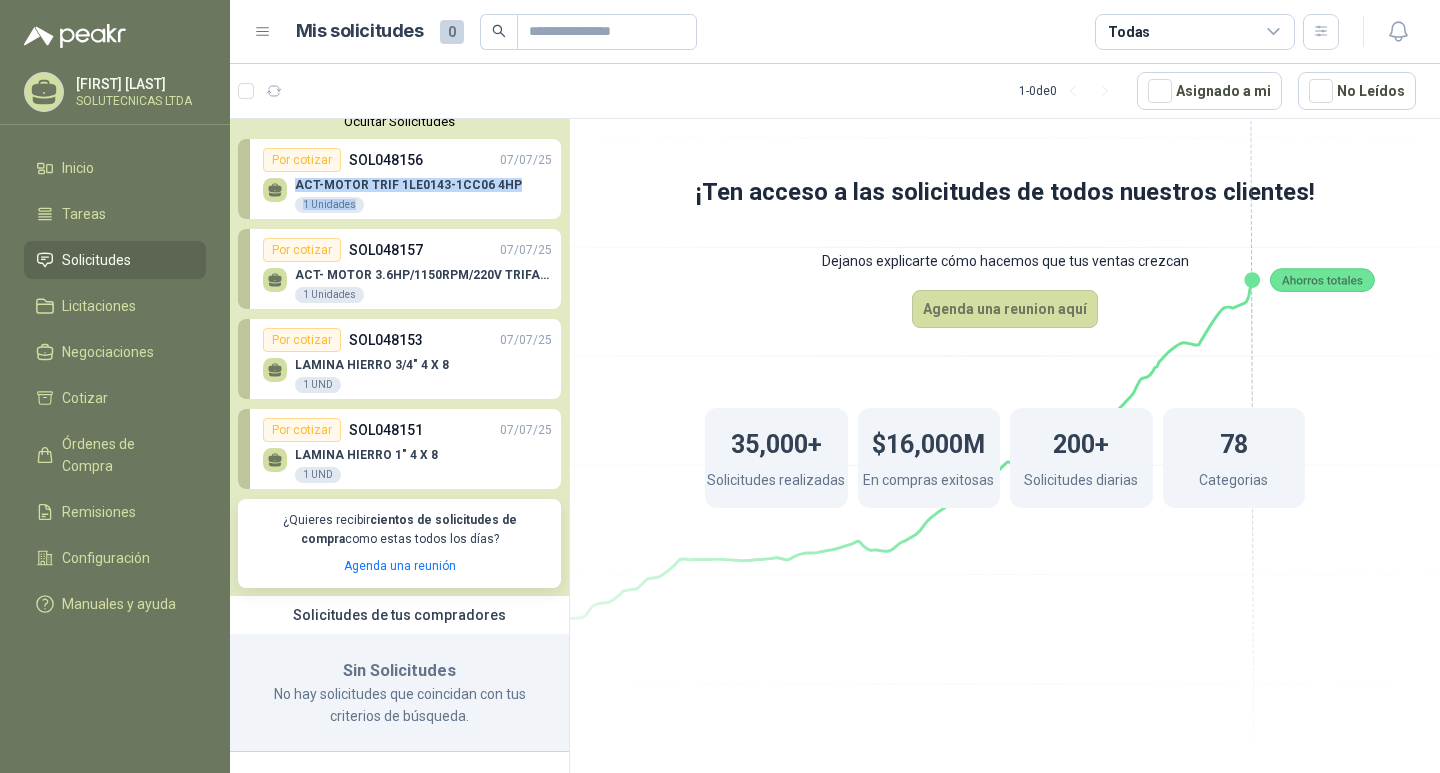 drag, startPoint x: 545, startPoint y: 199, endPoint x: 546, endPoint y: 165, distance: 34.0147 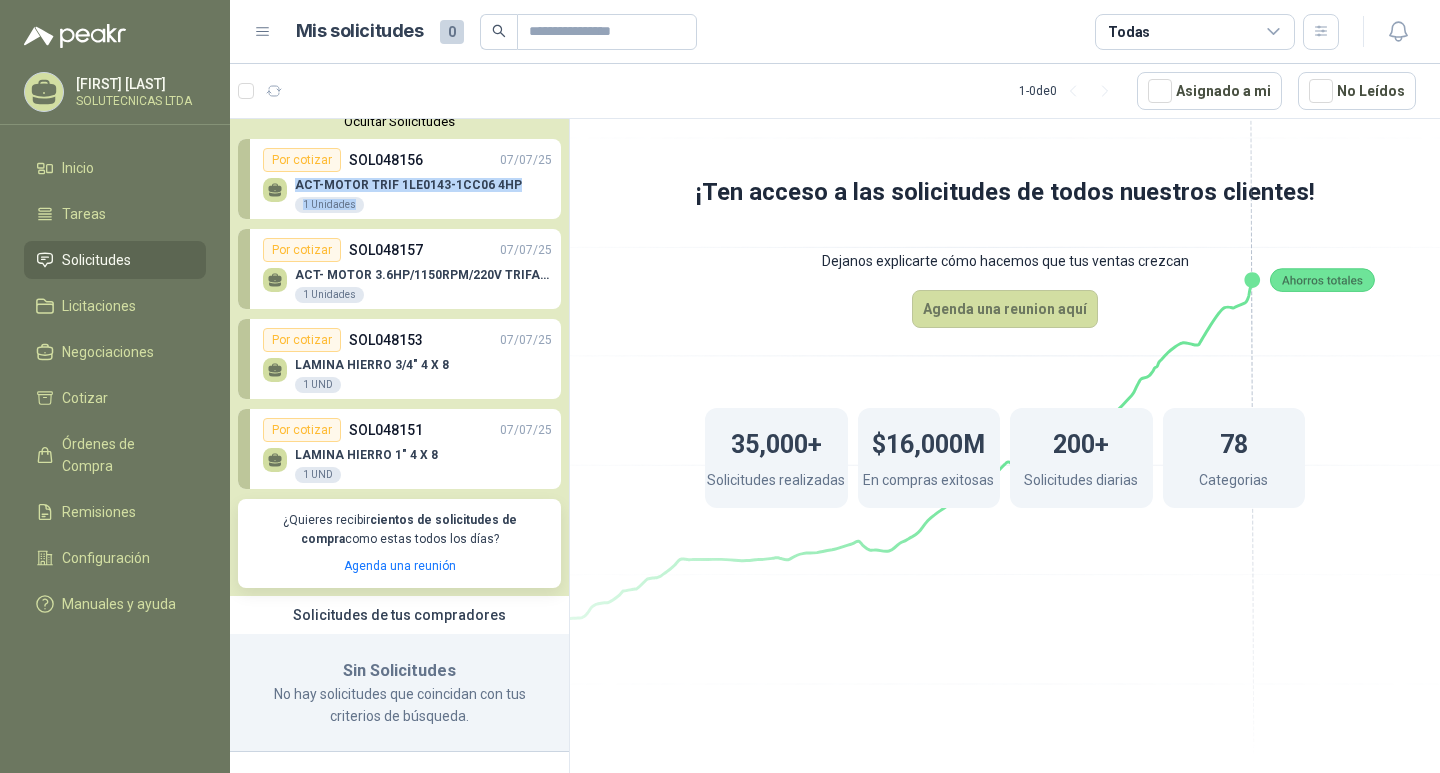 click on "ACT-MOTOR TRIF 1LE0143-1CC06 4HP" at bounding box center [408, 185] 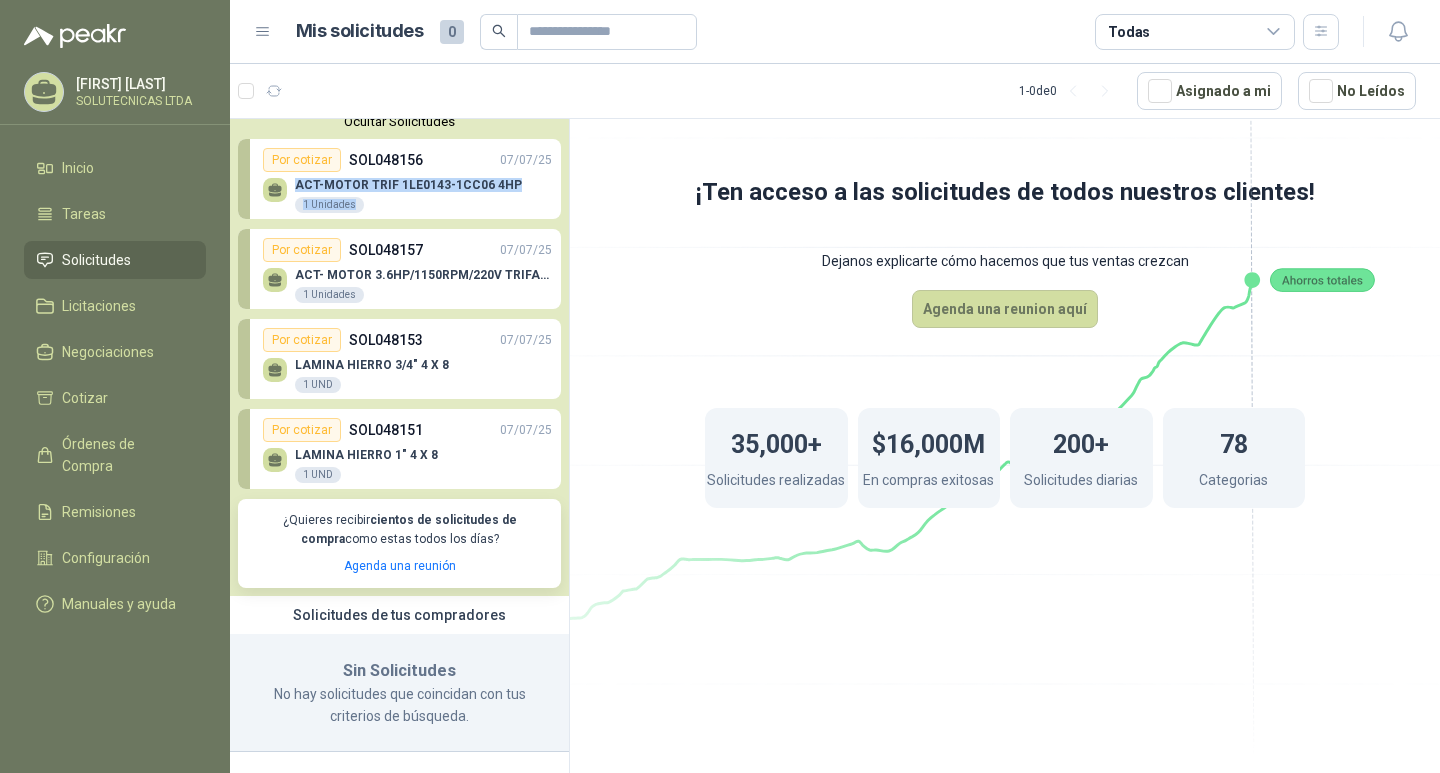 click on "ACT-MOTOR TRIF 1LE0143-1CC06 4HP 1   Unidades" at bounding box center (407, 193) 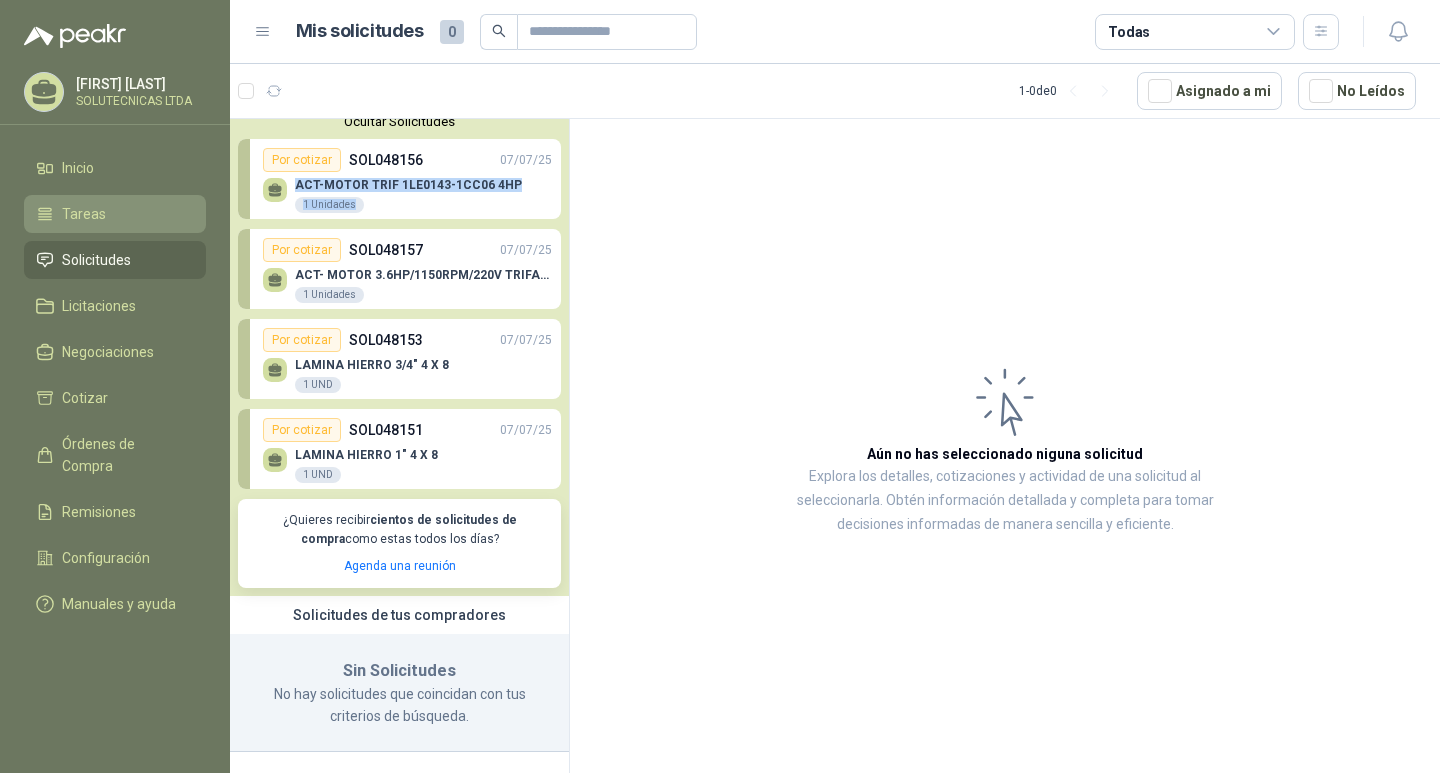 click on "Tareas" at bounding box center (84, 214) 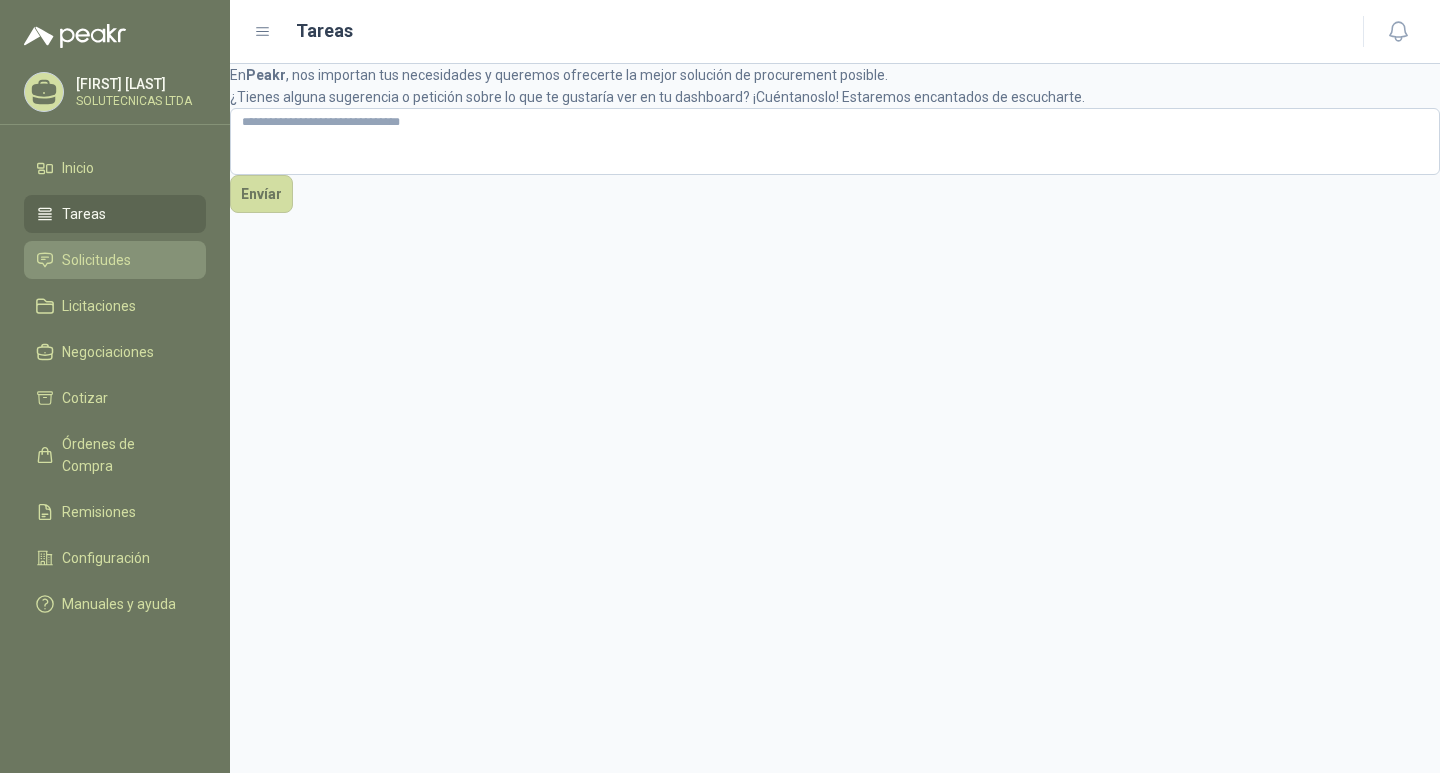 click on "Solicitudes" at bounding box center (96, 260) 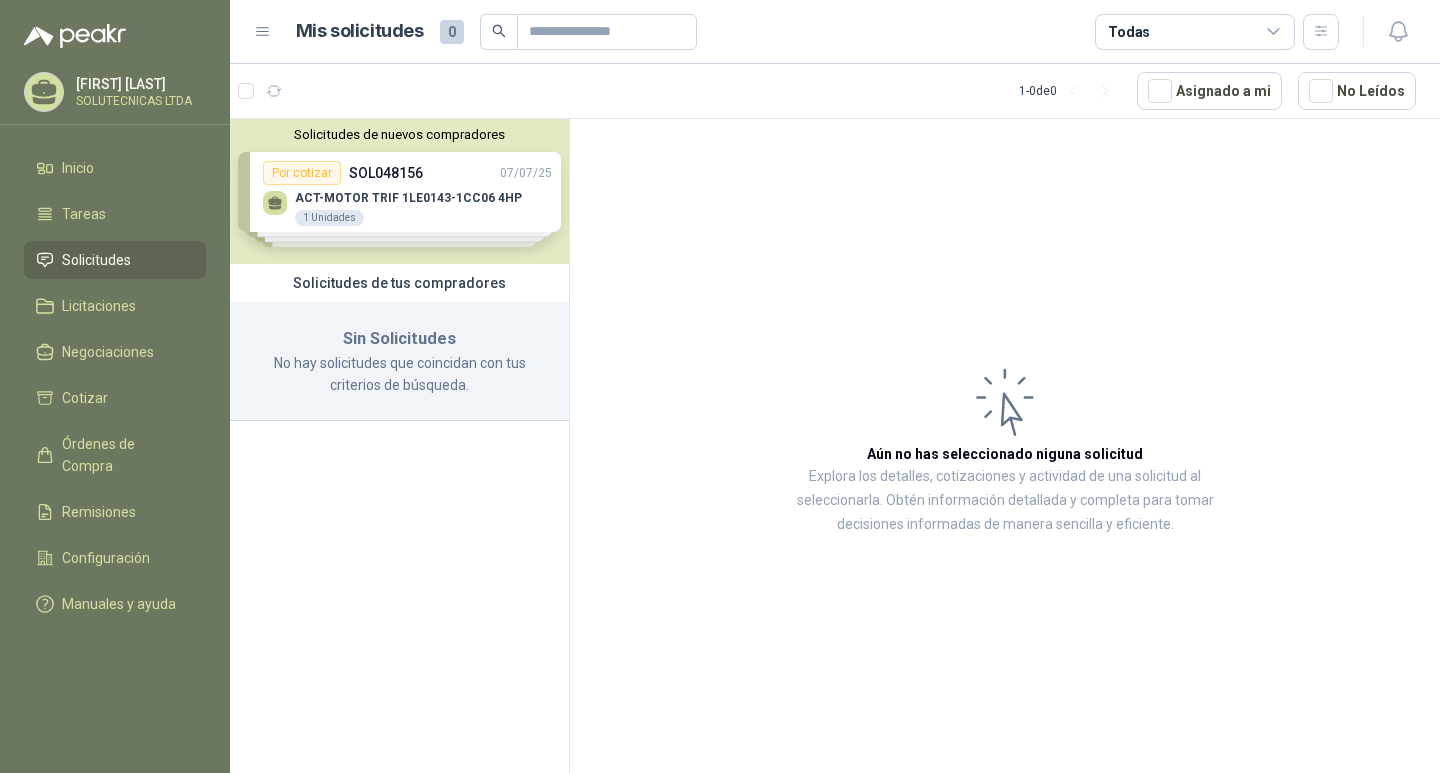 click on "Solicitudes de nuevos compradores Por cotizar SOL048156 [DATE]   ACT-MOTOR TRIF 1LE0143-1CC06 4HP 1   Unidades Por cotizar SOL048157 [DATE]   ACT- MOTOR 3.6HP/1150RPM/220V TRIFASICO 1   Unidades Por cotizar SOL048153 [DATE]   LAMINA HIERRO 3/4" 4 X 8                 1   UND  Por cotizar SOL048151 [DATE]   LAMINA HIERRO 1" 4 X 8                   1   UND  ¿Quieres recibir  cientos de solicitudes de compra  como estas todos los días? Agenda una reunión" at bounding box center [399, 191] 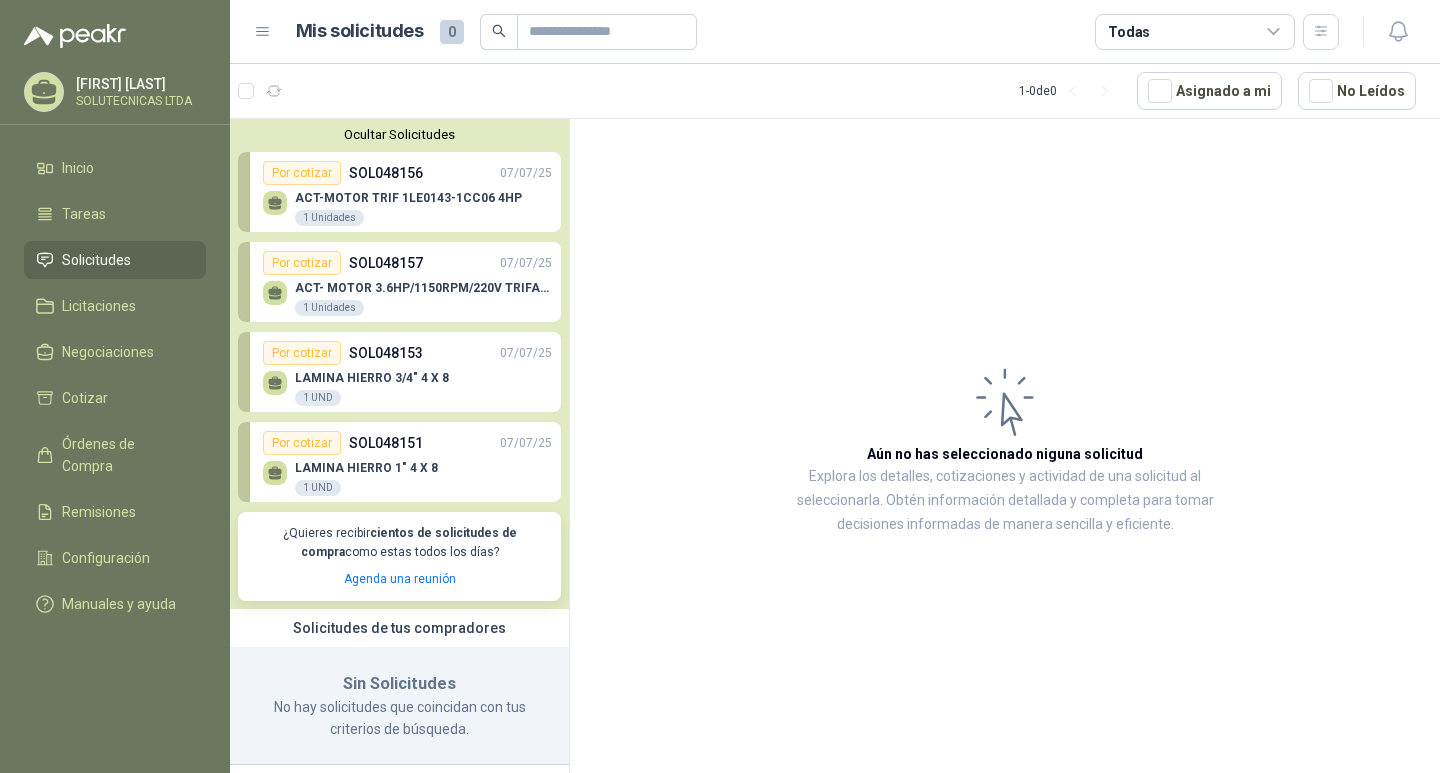 click on "LAMINA HIERRO 3/4" 4 X 8                 1   UND" at bounding box center (407, 386) 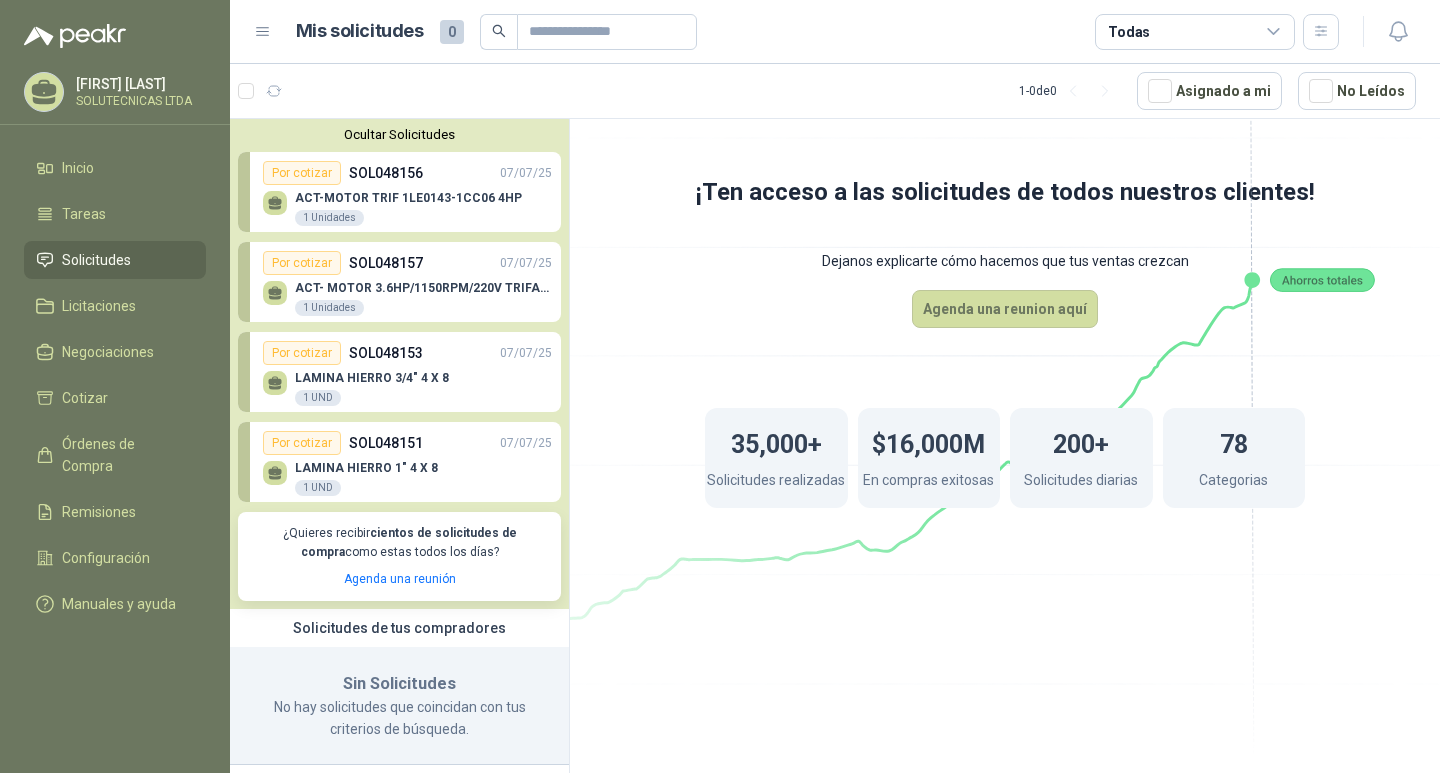 click on "ACT-MOTOR TRIF 1LE0143-1CC06 4HP 1   Unidades" at bounding box center (408, 209) 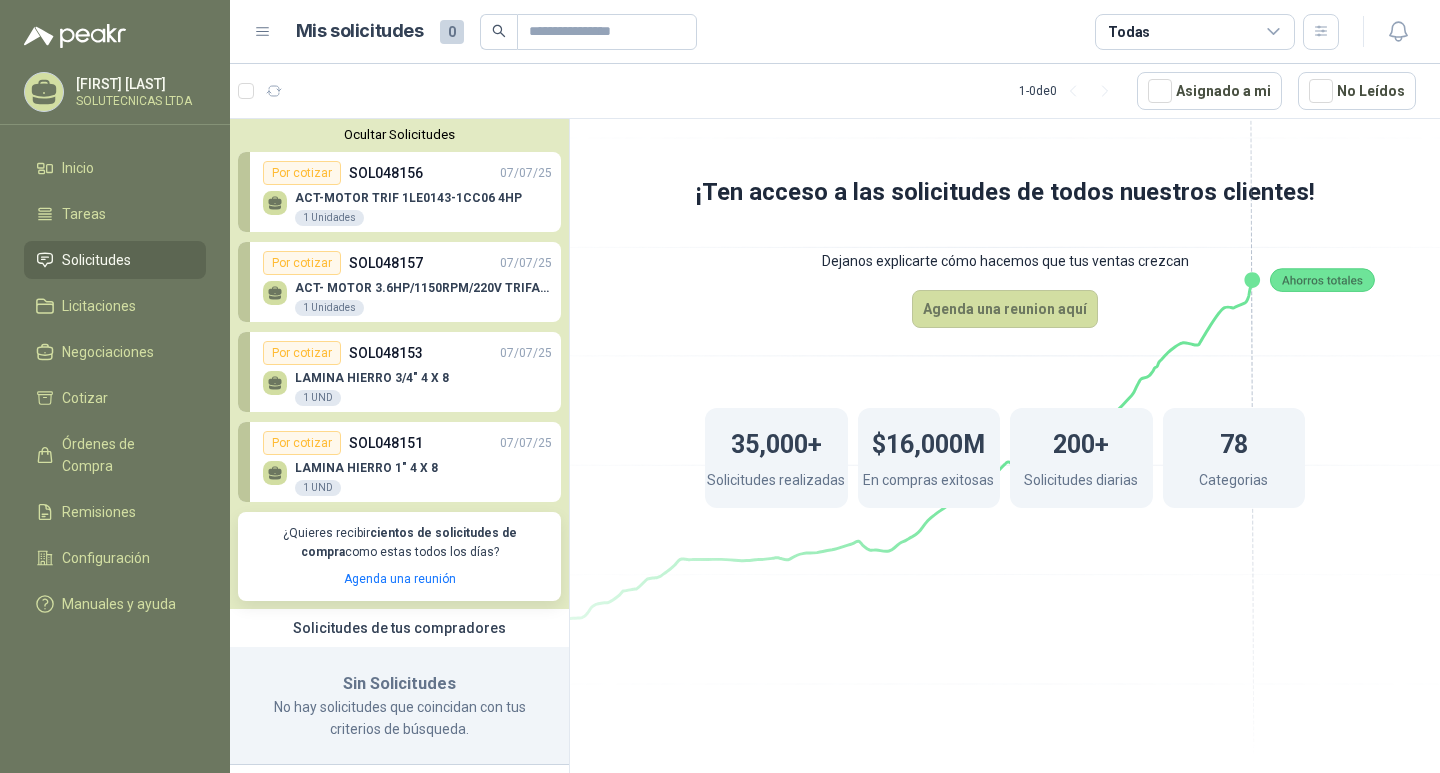 click at bounding box center [275, 200] 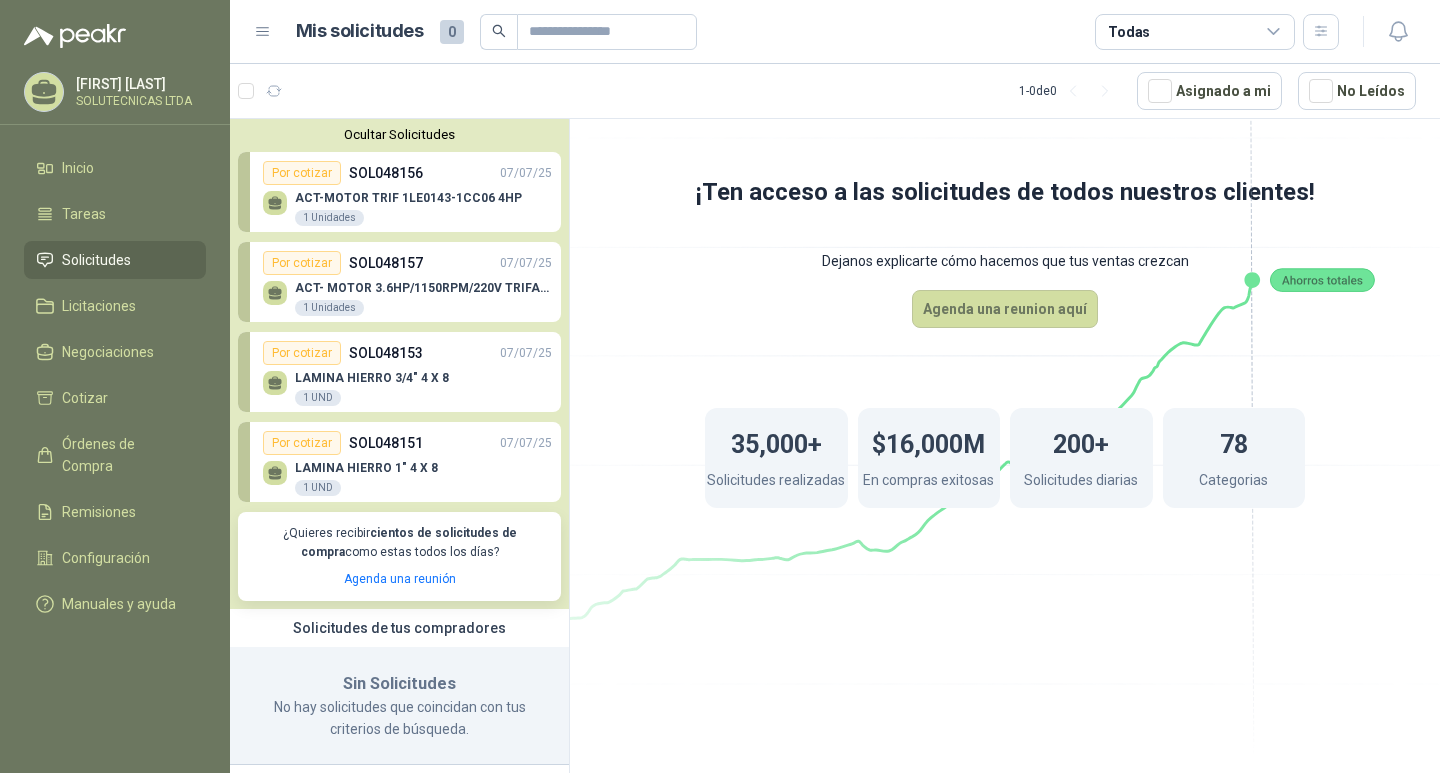 click on "ACT-MOTOR TRIF 1LE0143-1CC06 4HP" at bounding box center [408, 198] 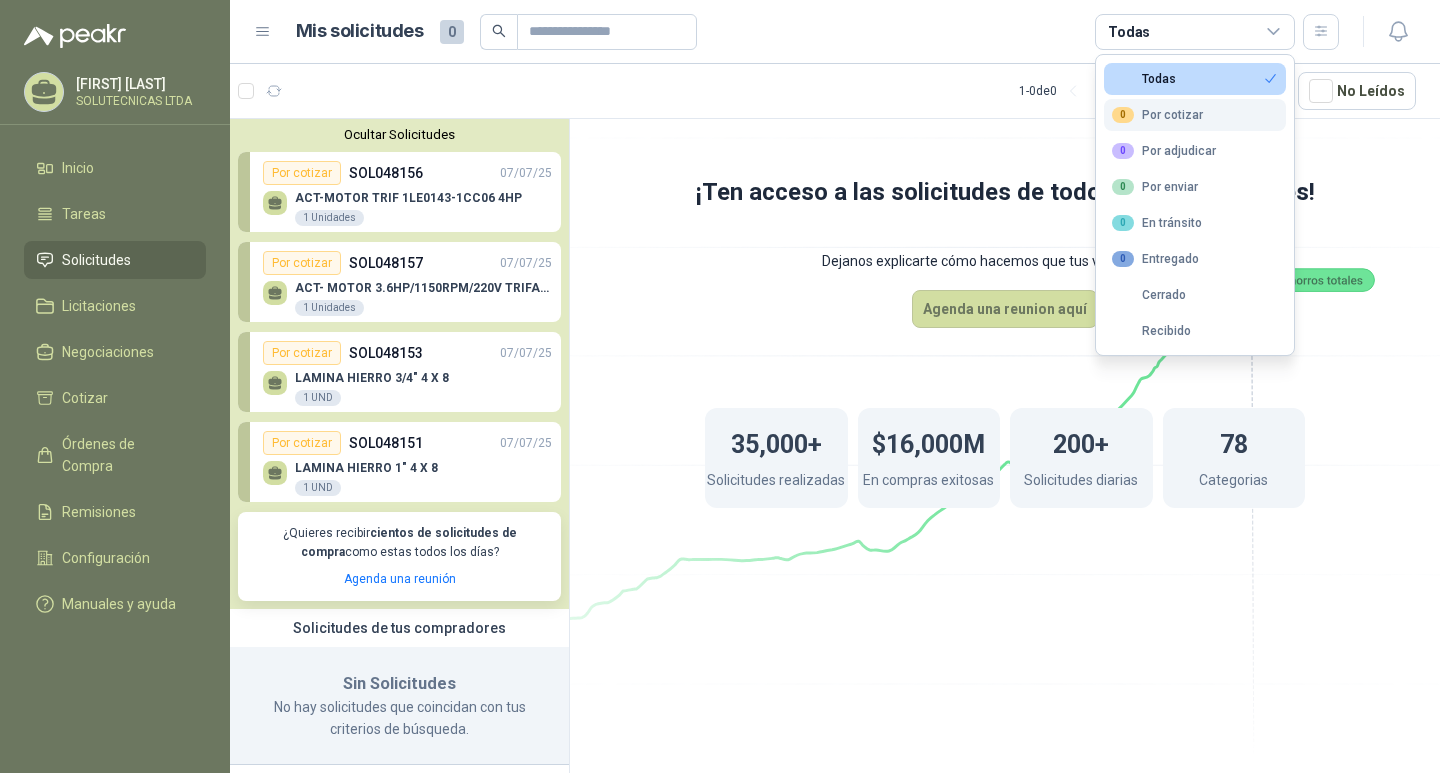 click on "0 Por cotizar" at bounding box center [1144, 79] 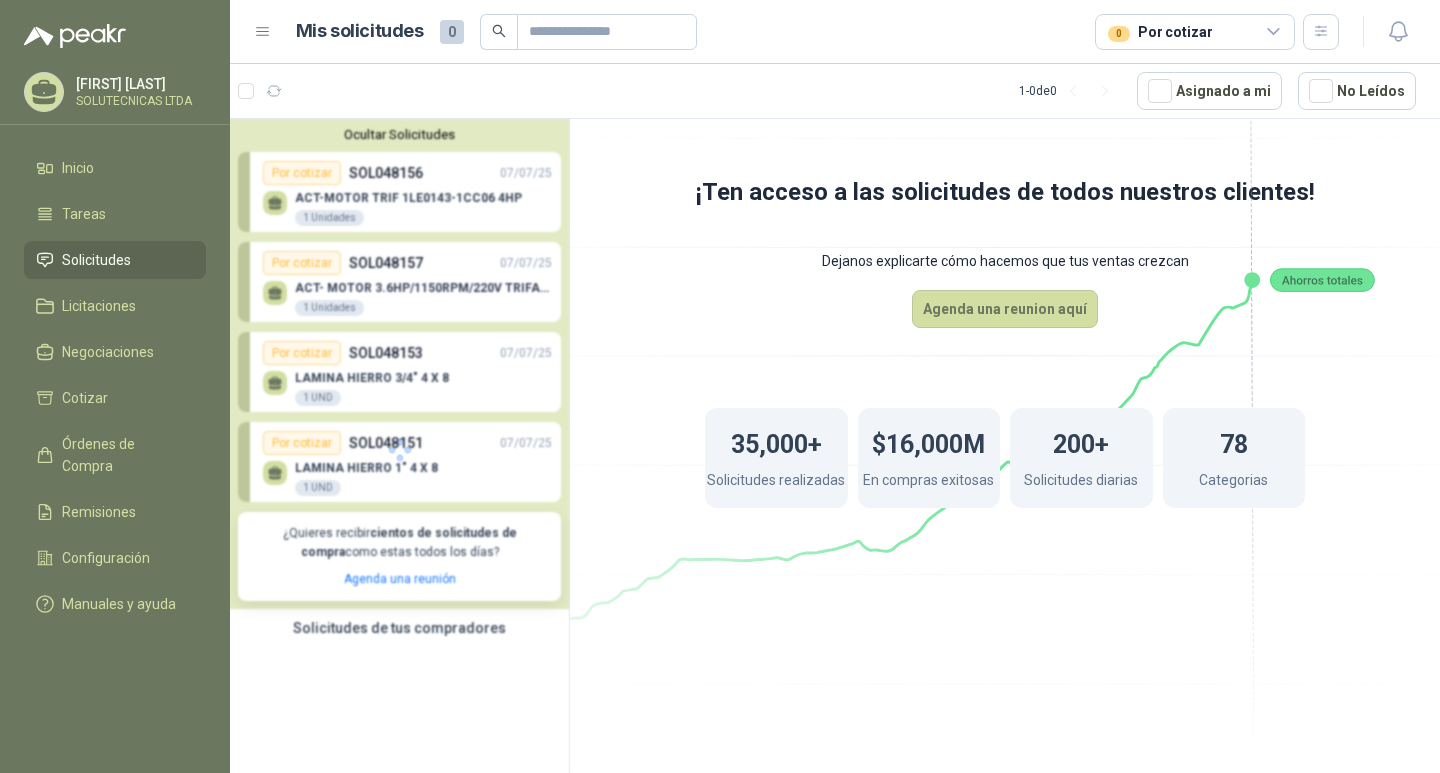 click at bounding box center (400, 449) 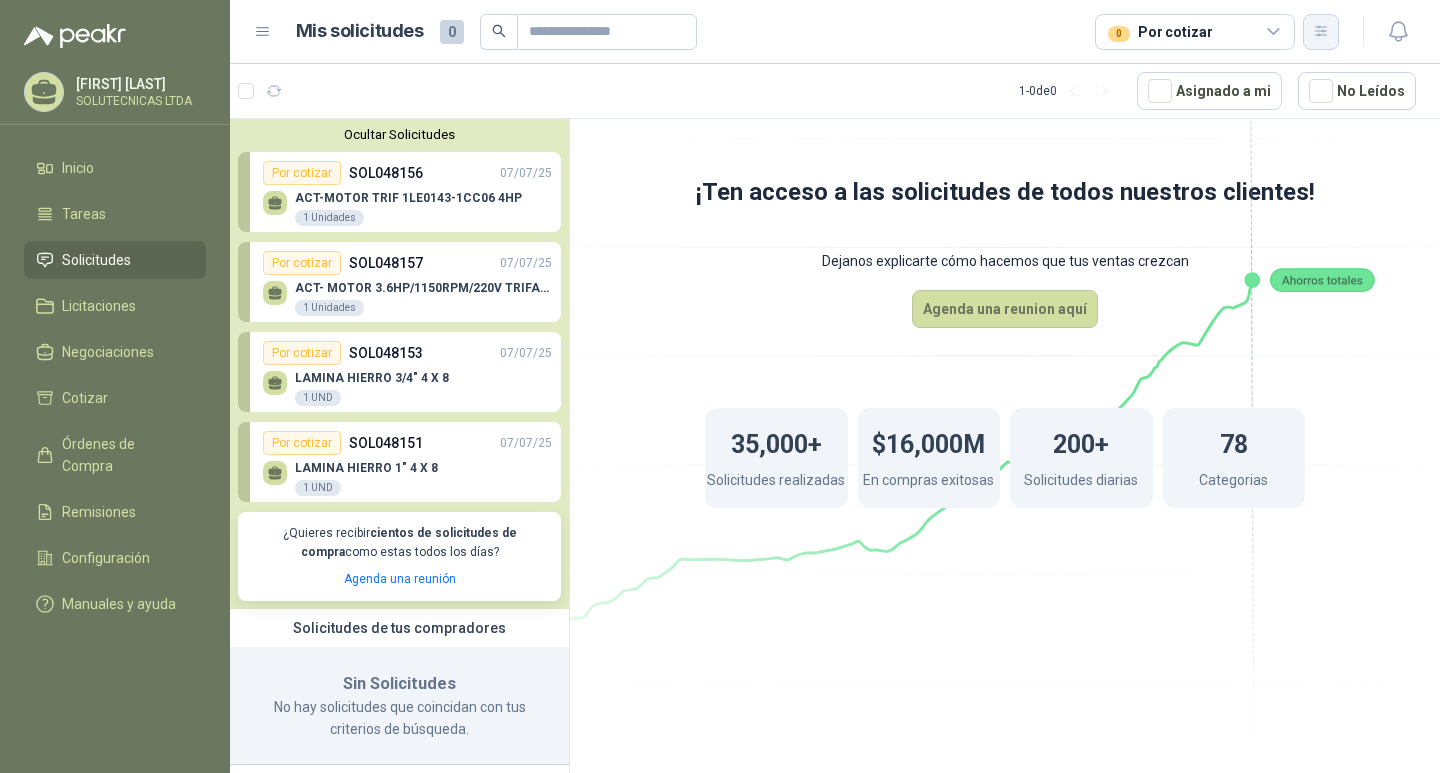 click at bounding box center [1321, 32] 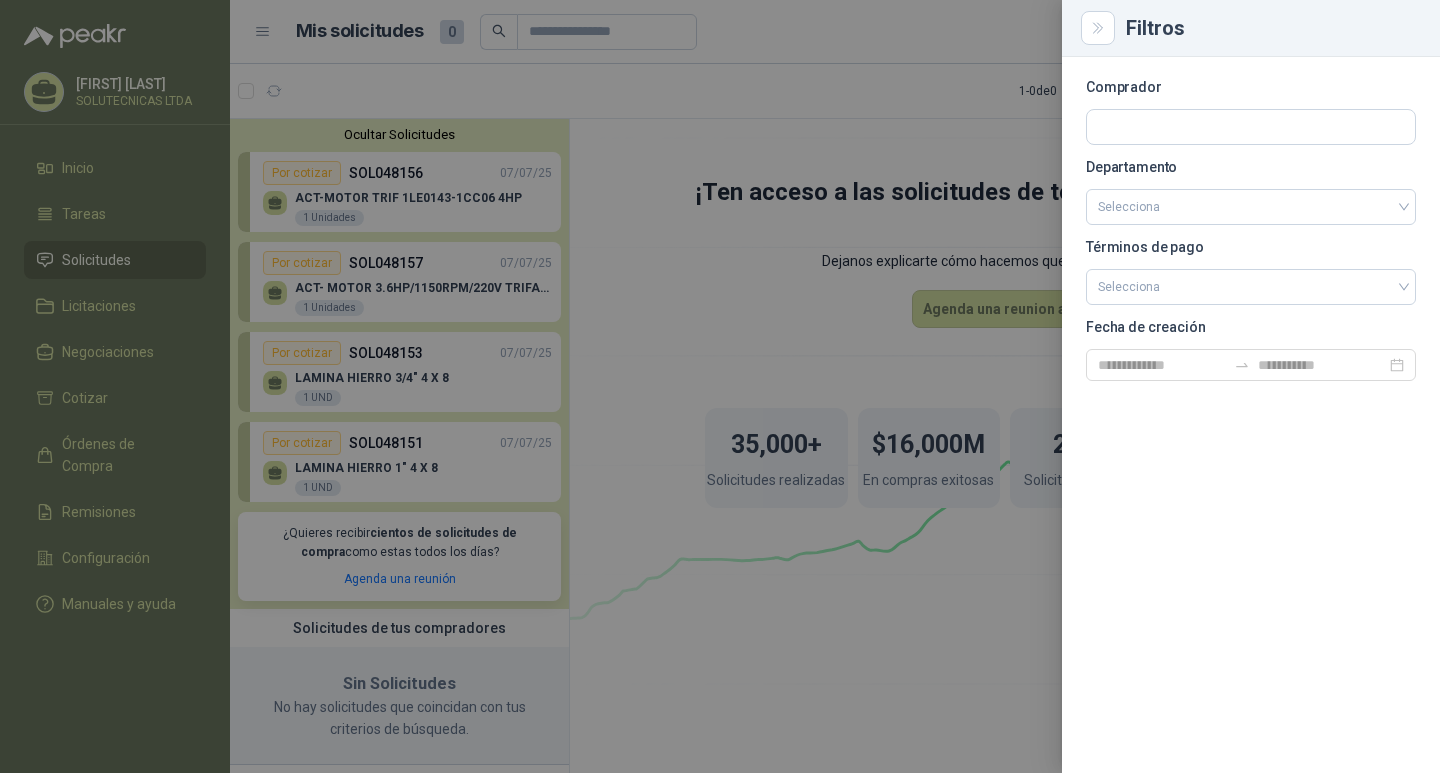 click at bounding box center [720, 386] 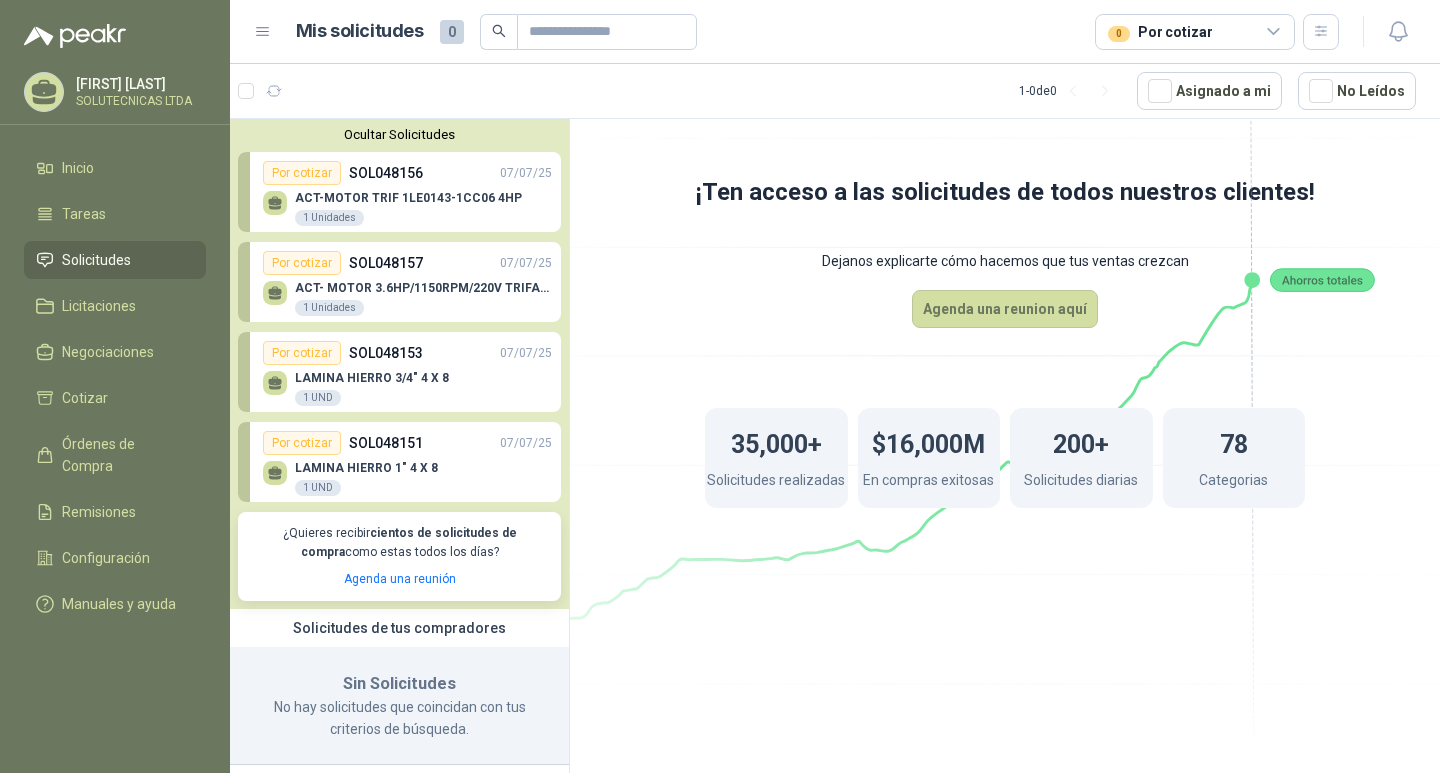 click on "ACT- MOTOR 3.6HP/1150RPM/220V TRIFASICO 1   Unidades" at bounding box center [423, 299] 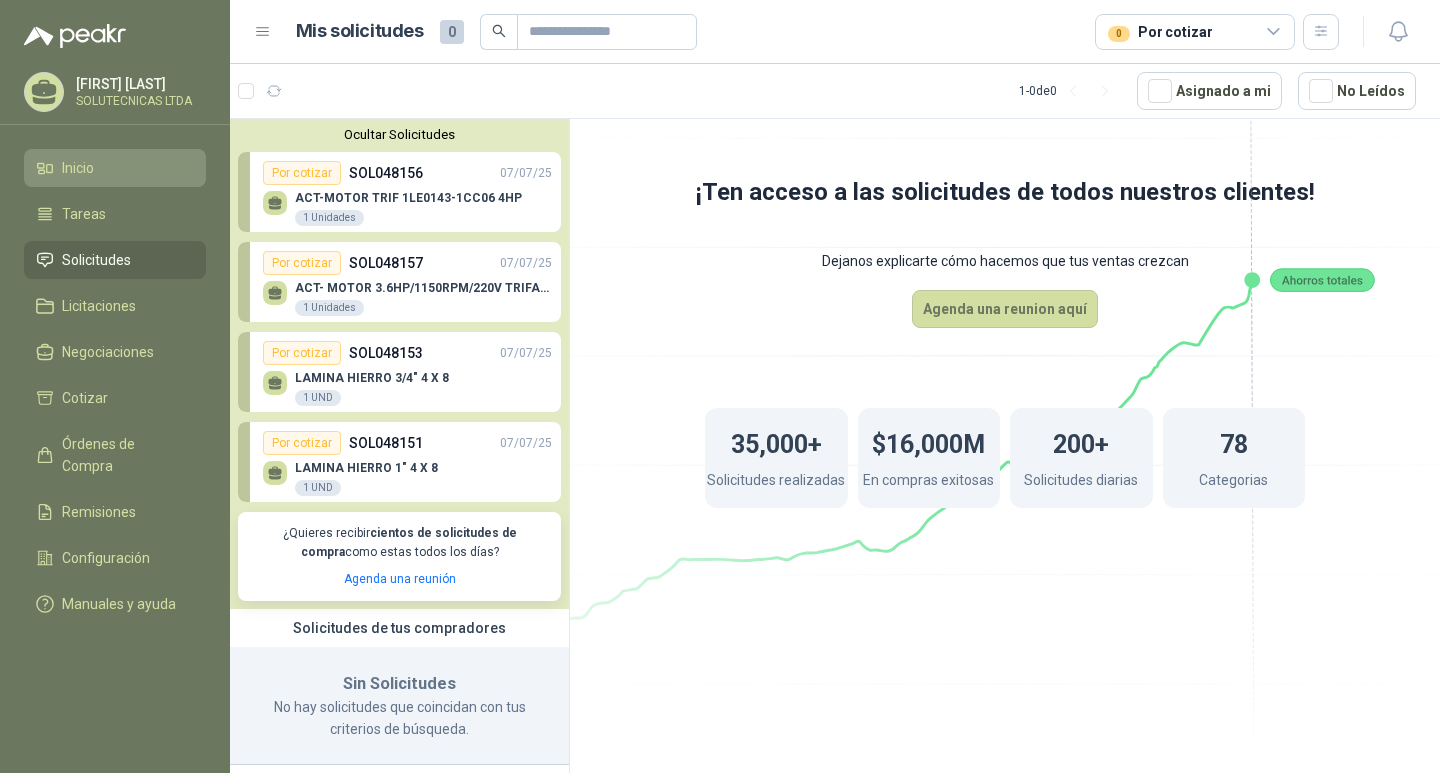 click on "Inicio" at bounding box center [78, 168] 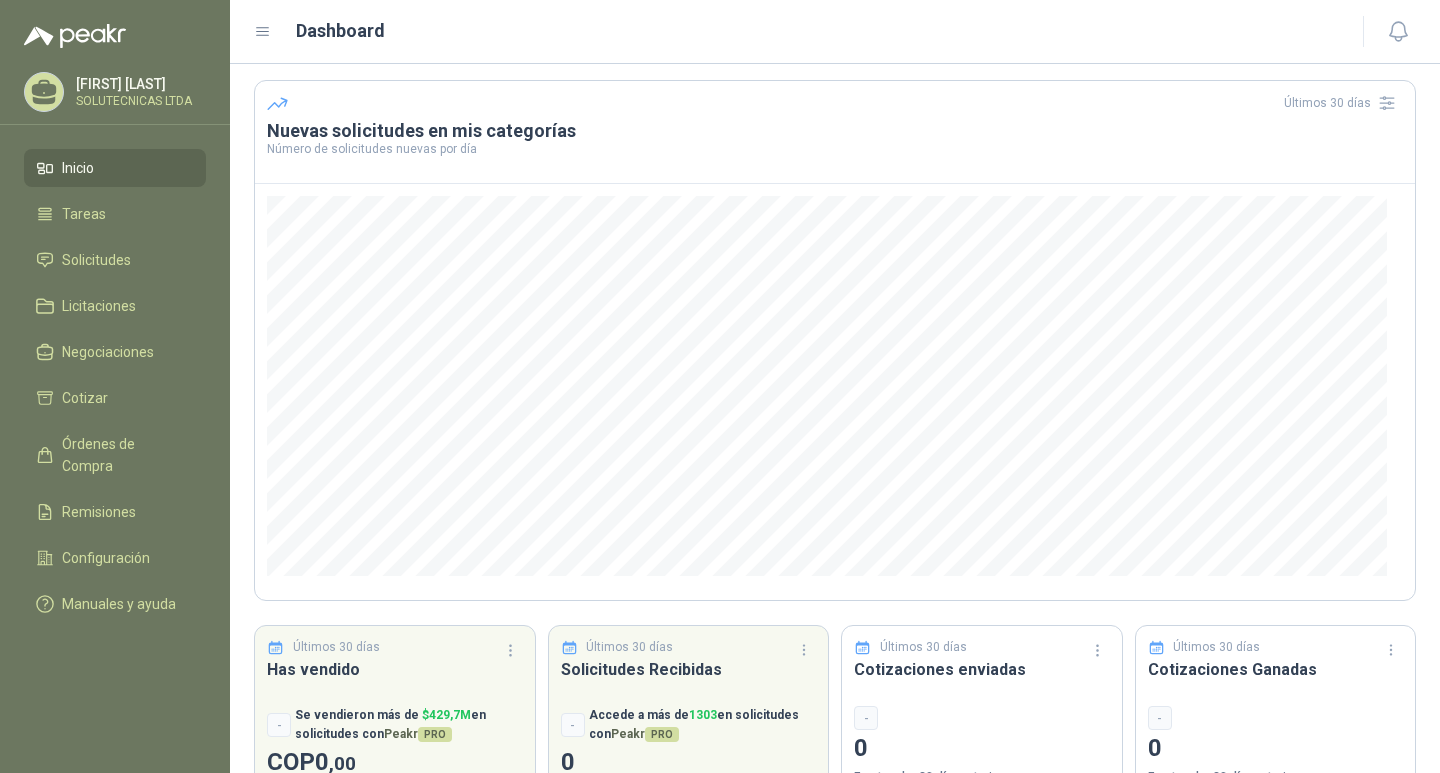 scroll, scrollTop: 128, scrollLeft: 0, axis: vertical 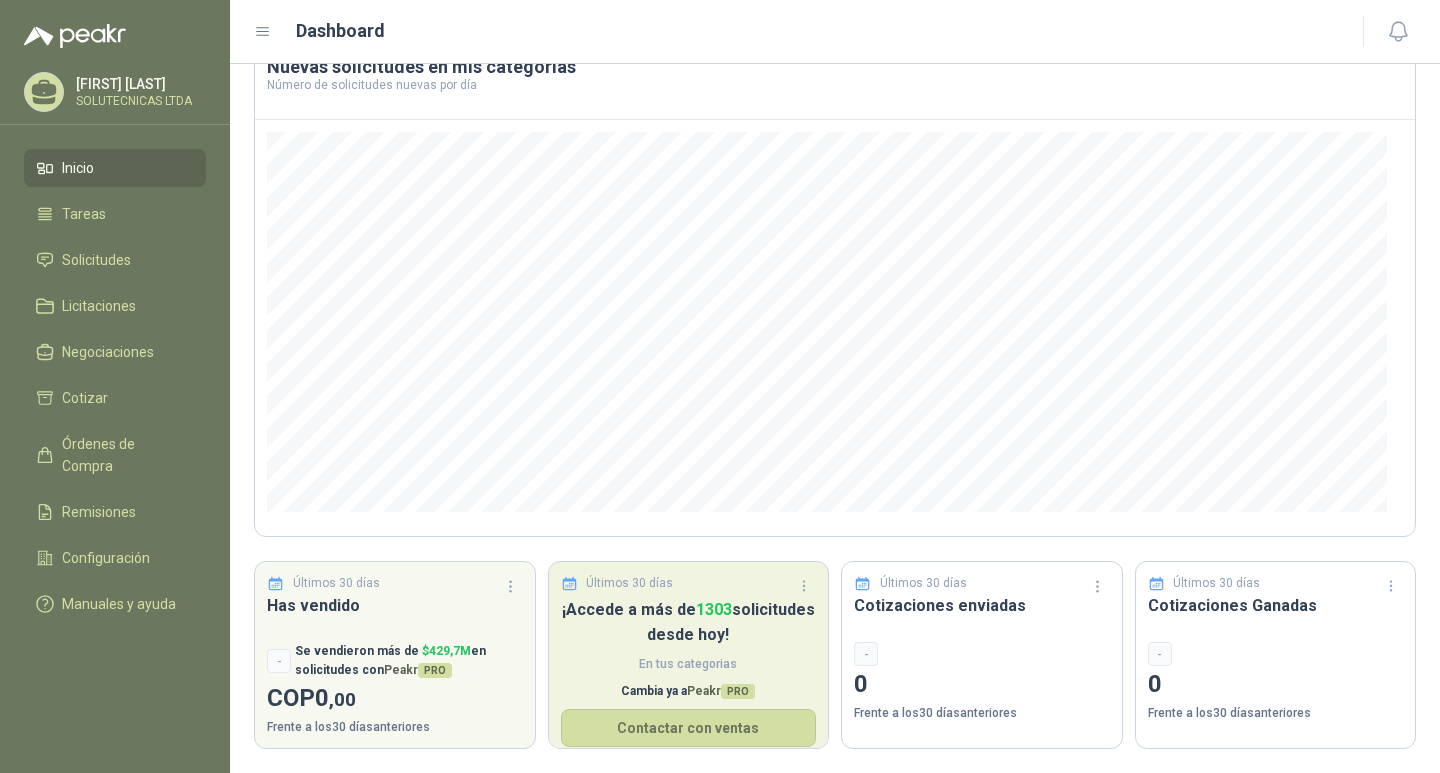 click on "¡Accede a más de  1303  solicitudes desde hoy!" at bounding box center [0, 0] 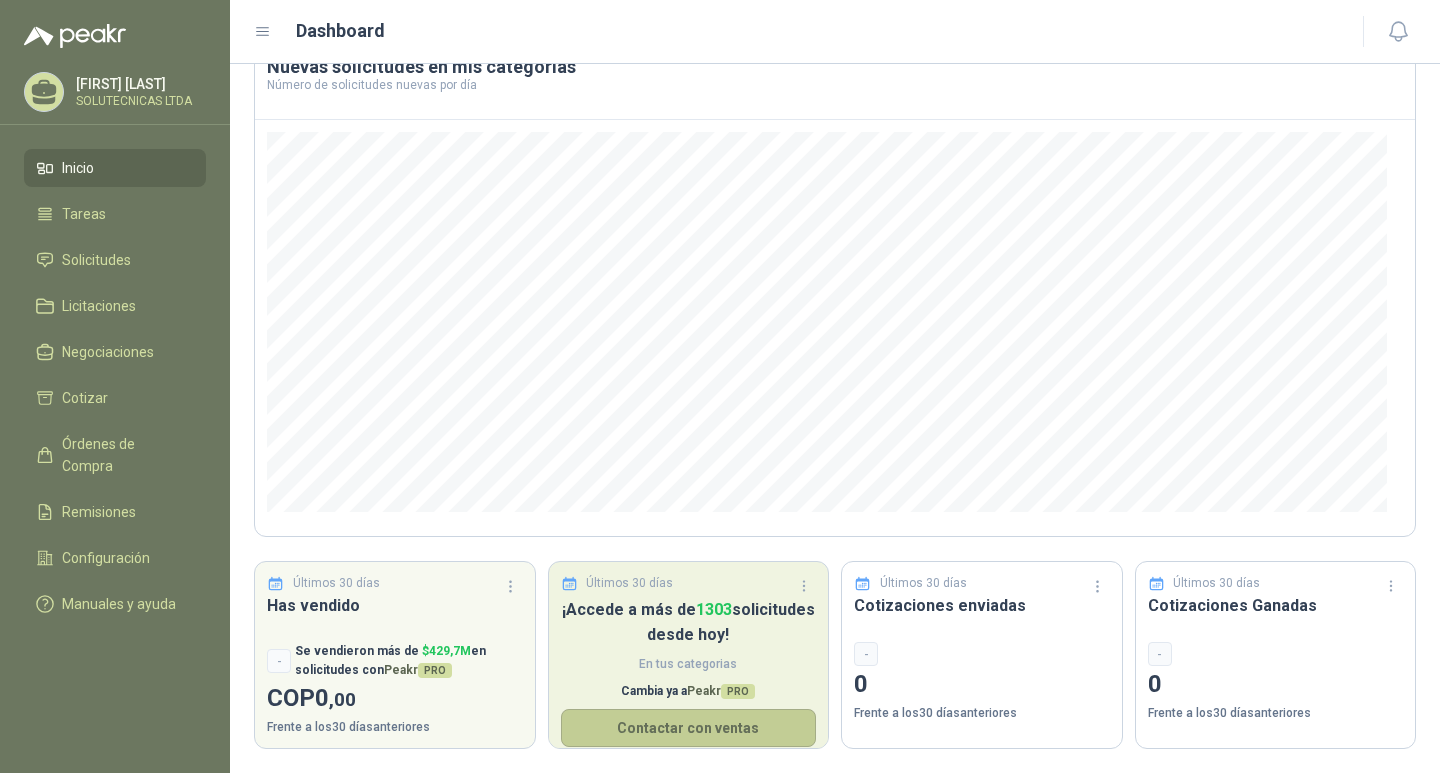 click on "Contactar con ventas" at bounding box center [0, 0] 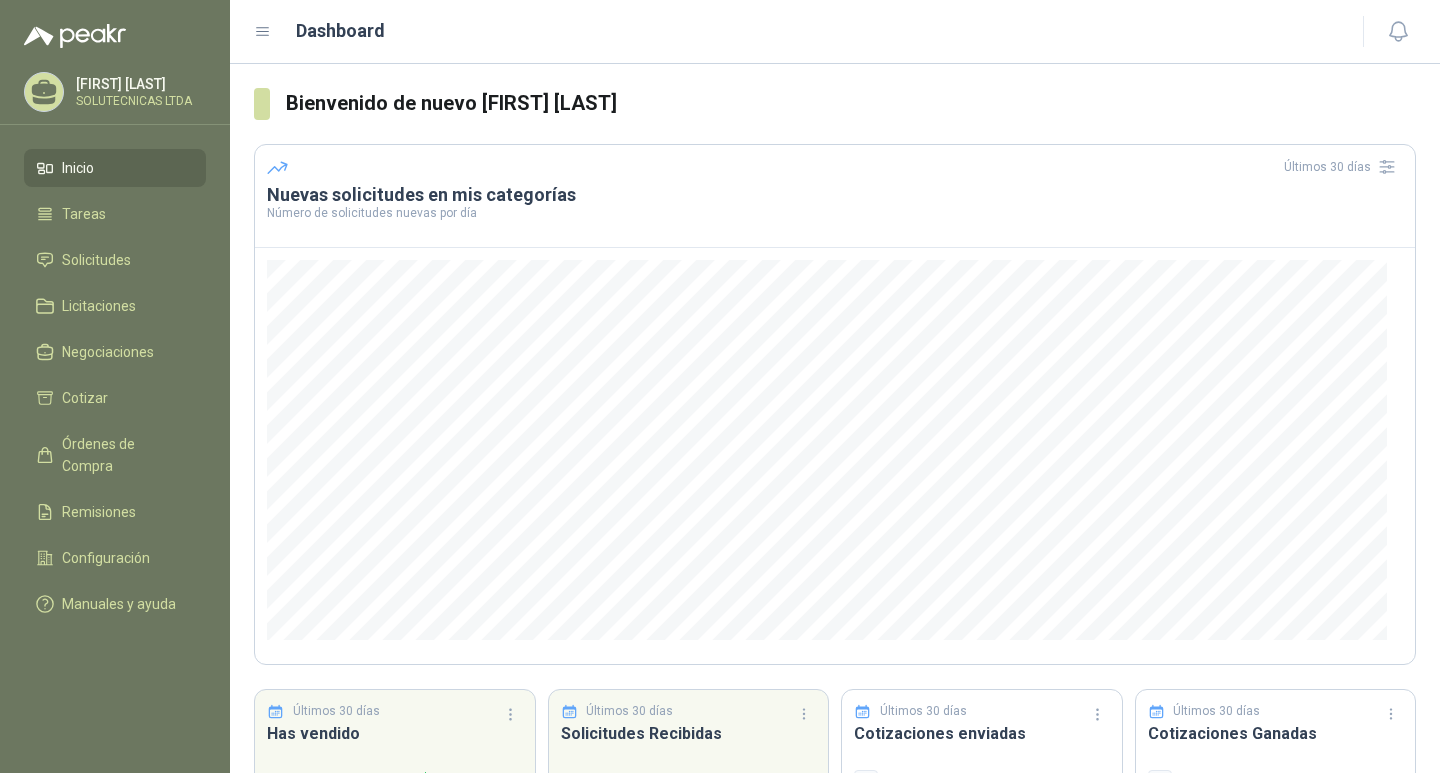 scroll, scrollTop: 0, scrollLeft: 0, axis: both 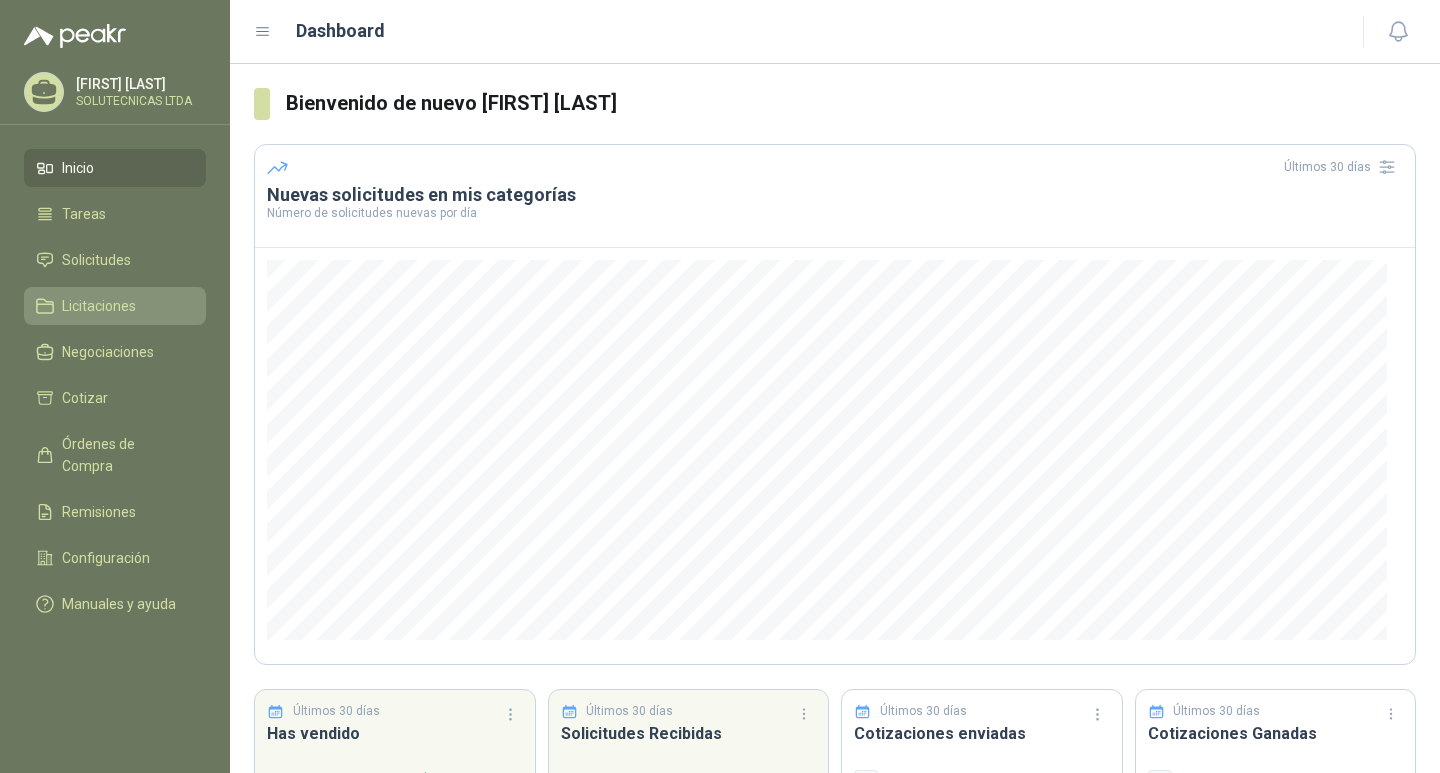 click on "Licitaciones" at bounding box center (99, 306) 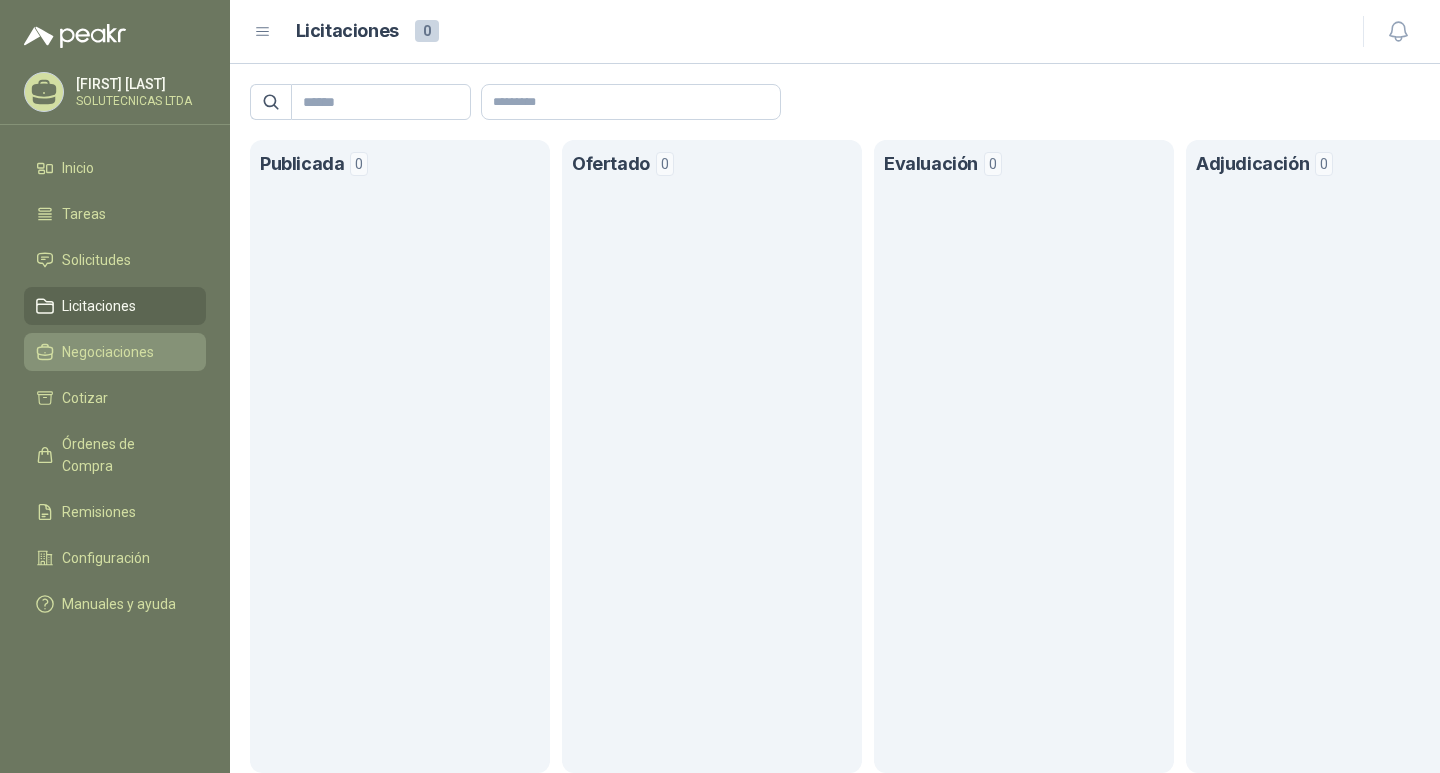 click on "Negociaciones" at bounding box center (108, 352) 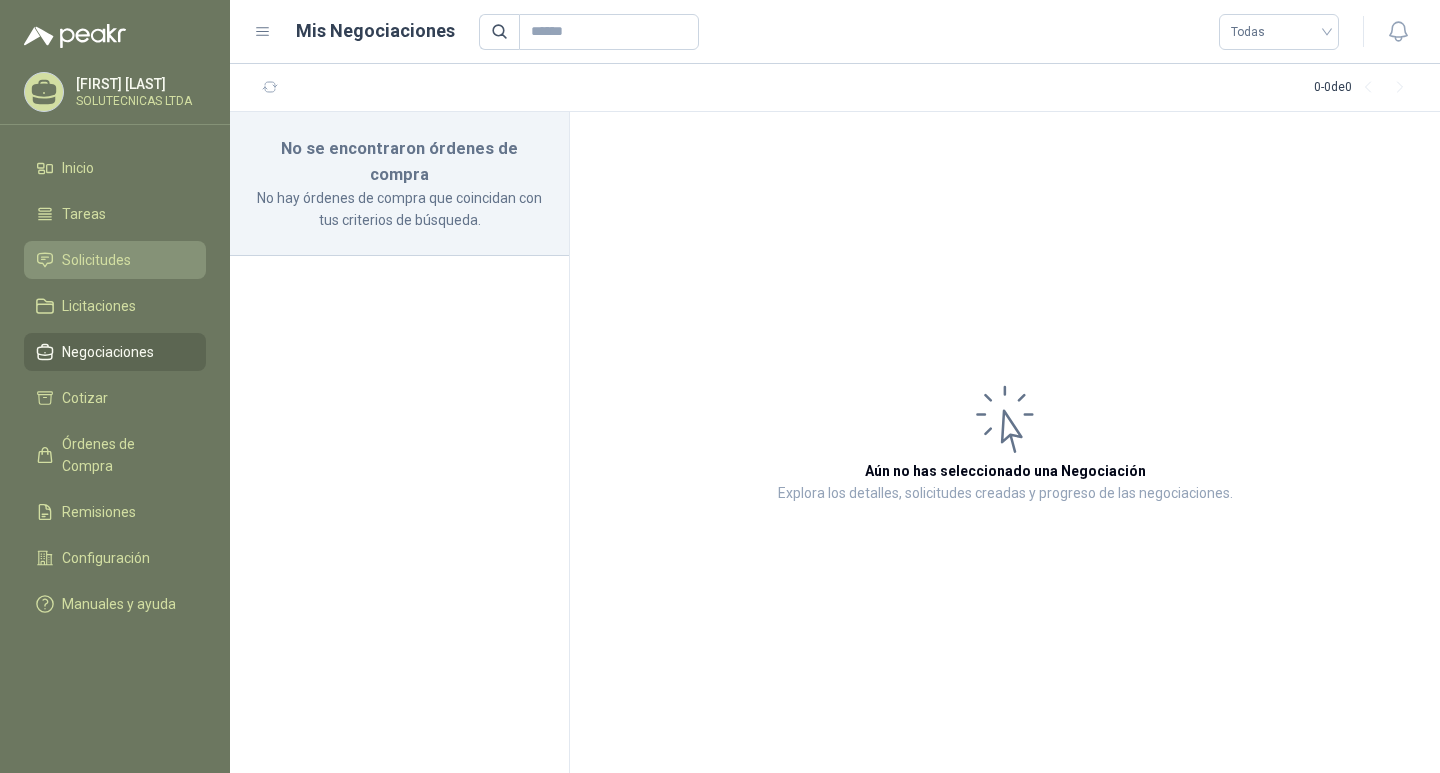 click on "Solicitudes" at bounding box center [96, 260] 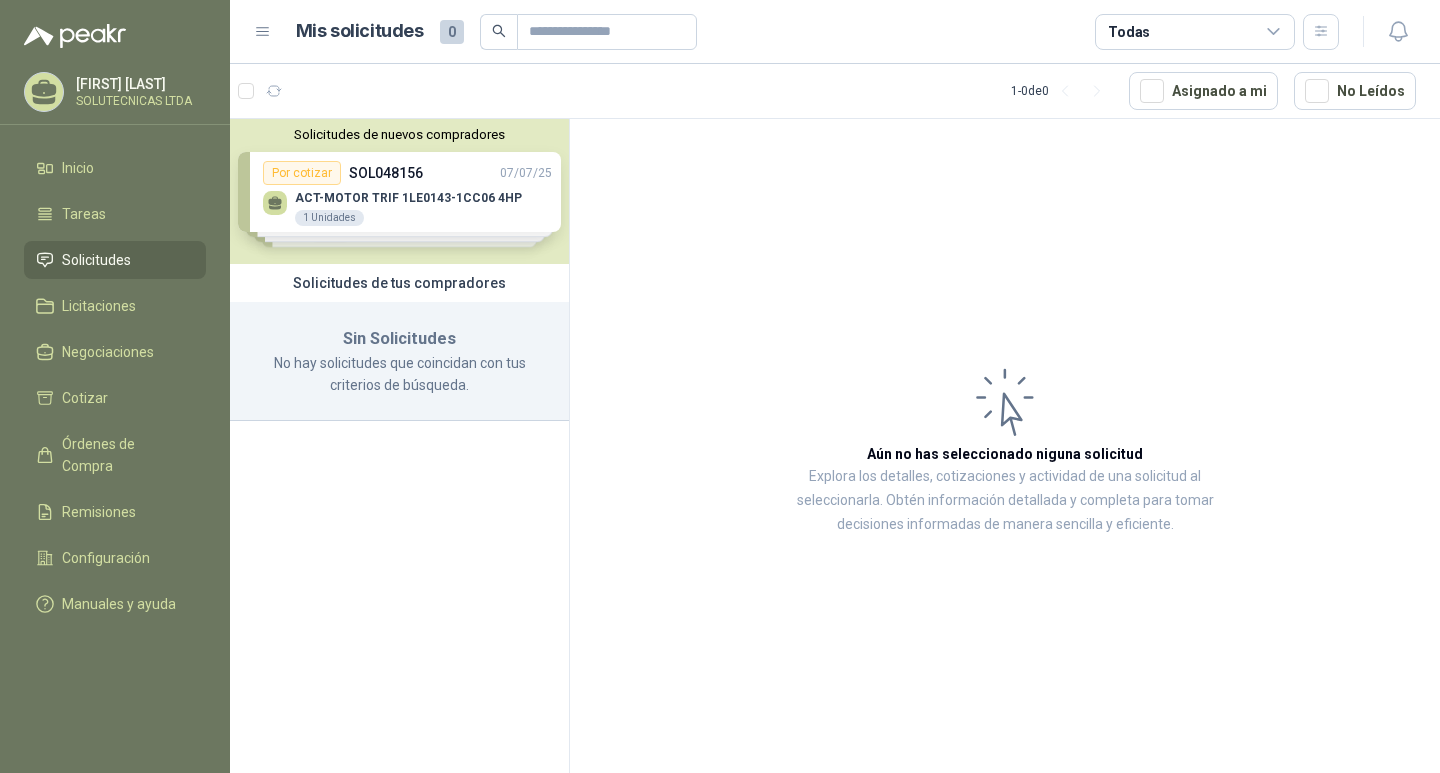click on "Solicitudes de nuevos compradores Por cotizar SOL048156 [DATE]   ACT-MOTOR TRIF 1LE0143-1CC06 4HP 1   Unidades Por cotizar SOL048157 [DATE]   ACT- MOTOR 3.6HP/1150RPM/220V TRIFASICO 1   Unidades Por cotizar SOL048153 [DATE]   LAMINA HIERRO 3/4" 4 X 8                 1   UND  Por cotizar SOL048151 [DATE]   LAMINA HIERRO 1" 4 X 8                   1   UND  ¿Quieres recibir  cientos de solicitudes de compra  como estas todos los días? Agenda una reunión" at bounding box center [399, 191] 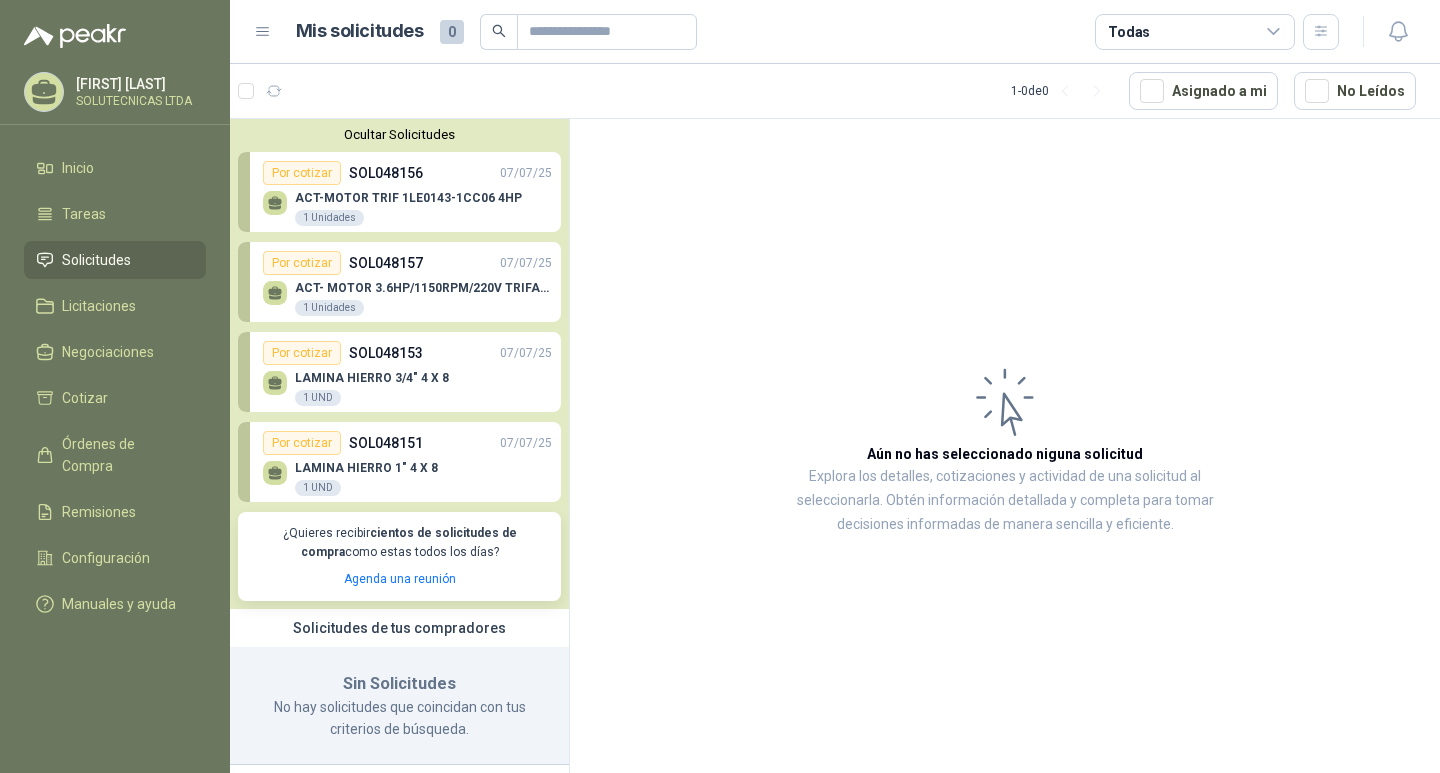 click on "LAMINA HIERRO 3/4" 4 X 8                 1   UND" at bounding box center [372, 389] 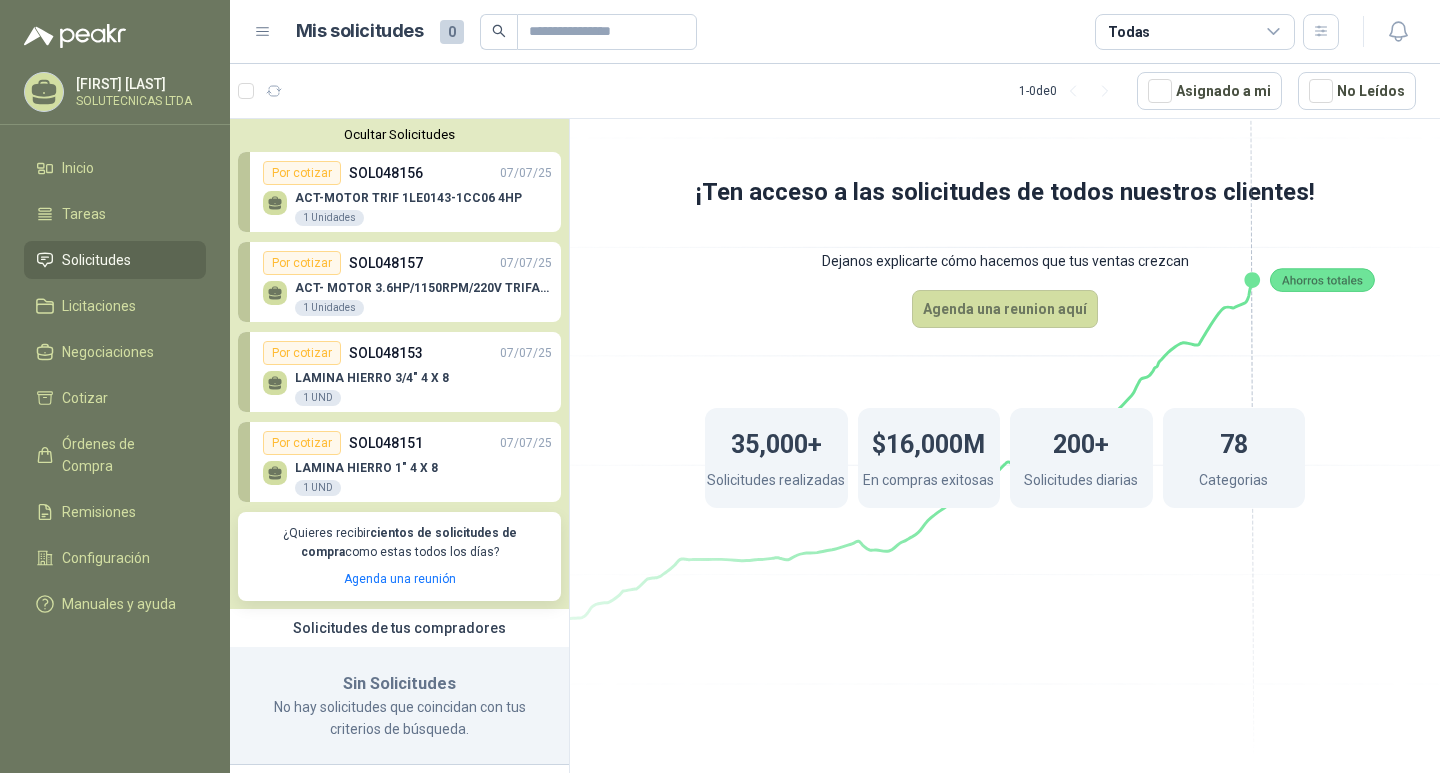 click at bounding box center [275, 380] 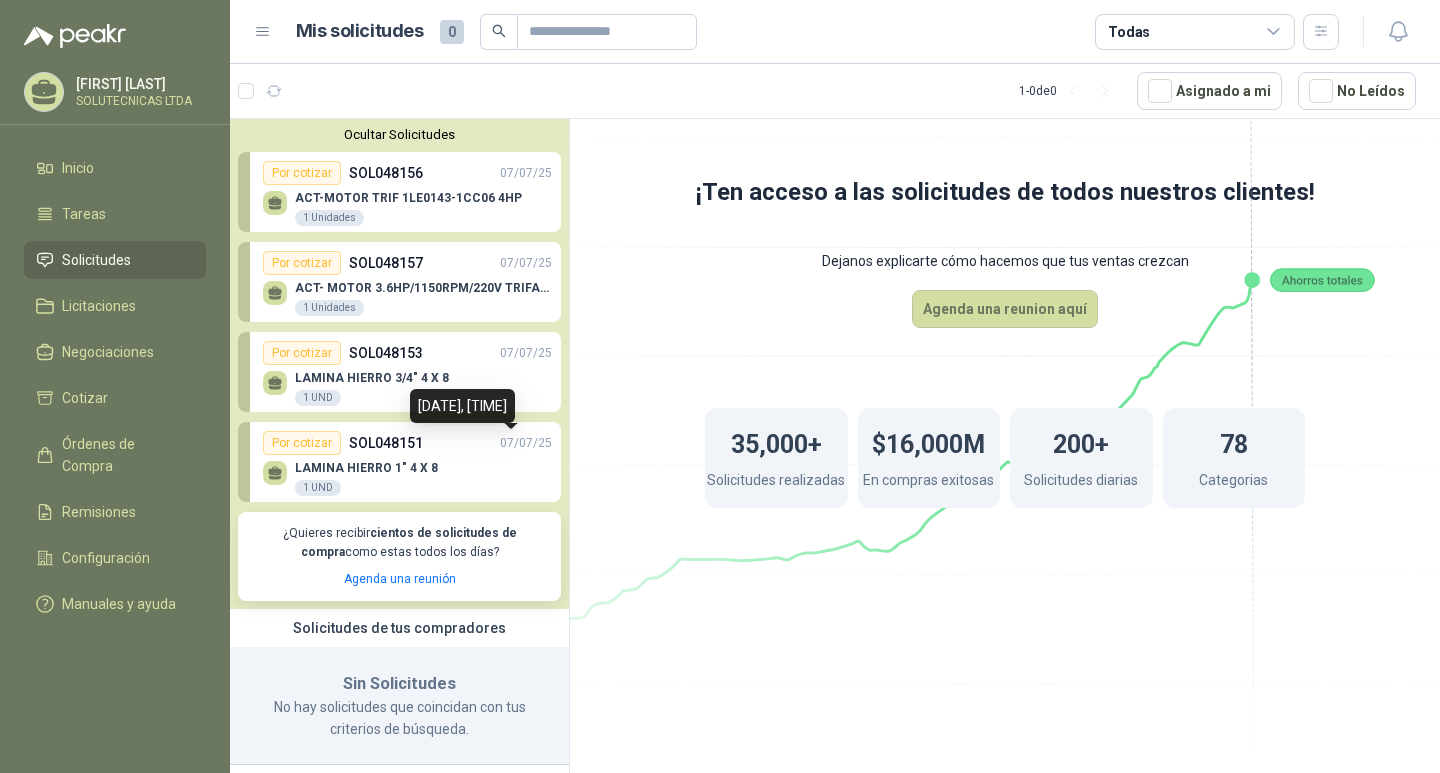 click on "07/07/25" at bounding box center [526, 443] 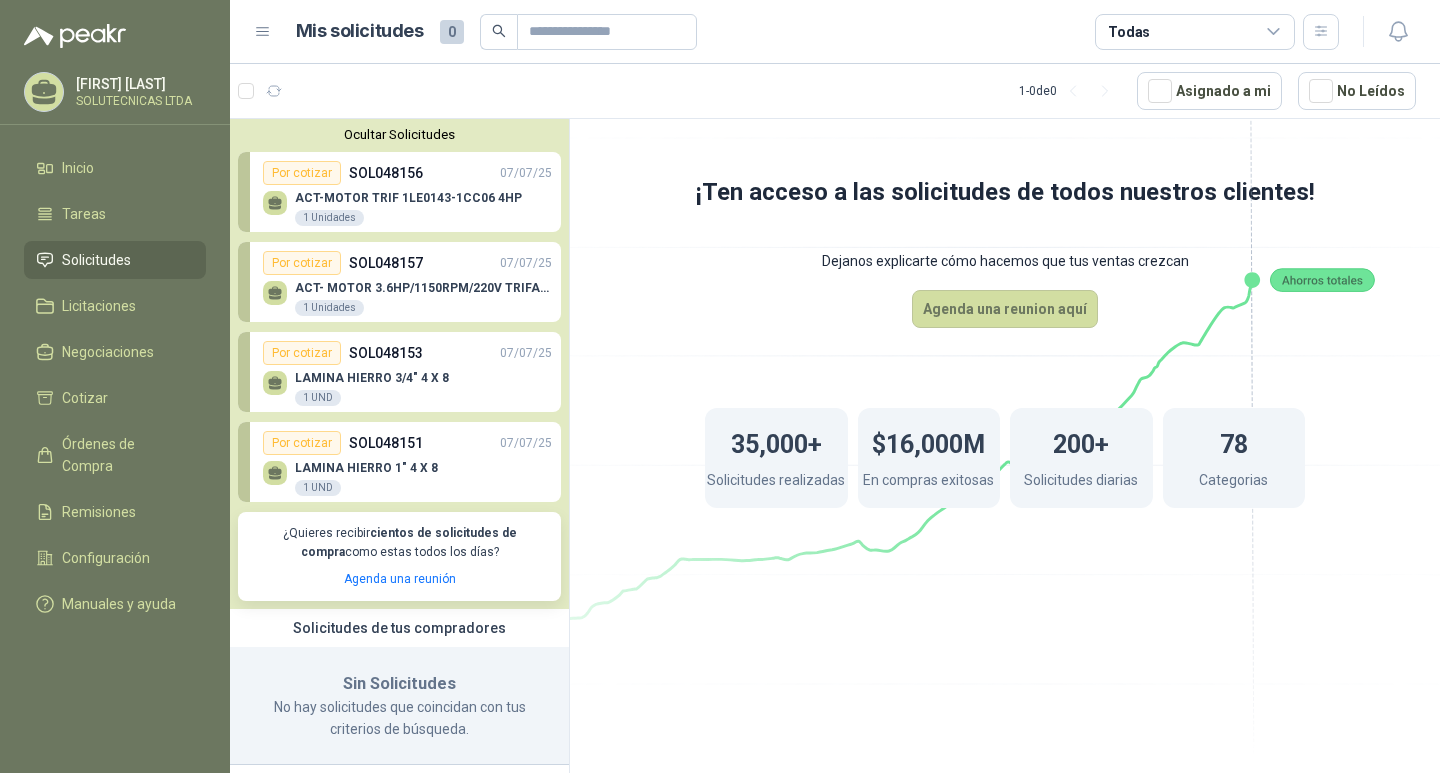 click on "LAMINA HIERRO 1" 4 X 8                   1   UND" at bounding box center [407, 476] 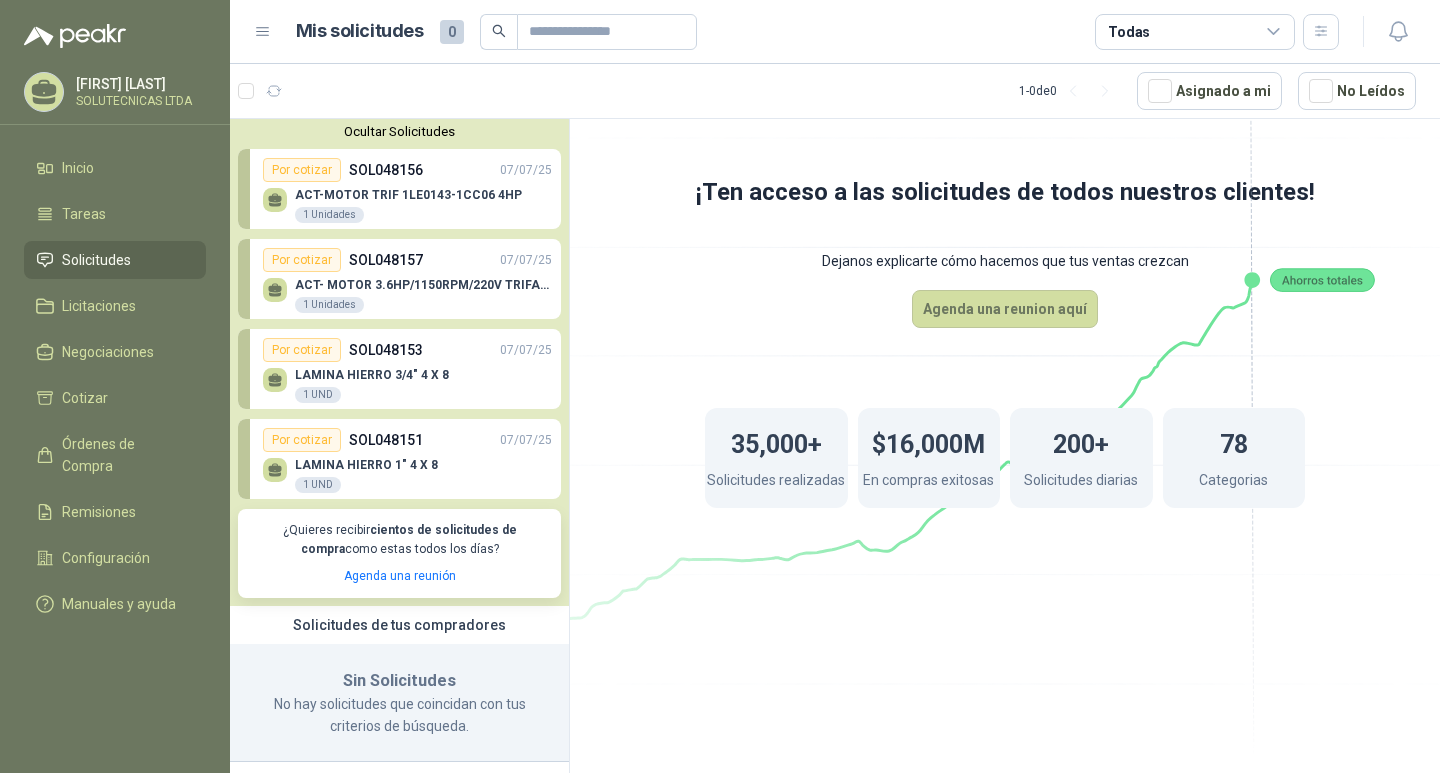 scroll, scrollTop: 0, scrollLeft: 0, axis: both 